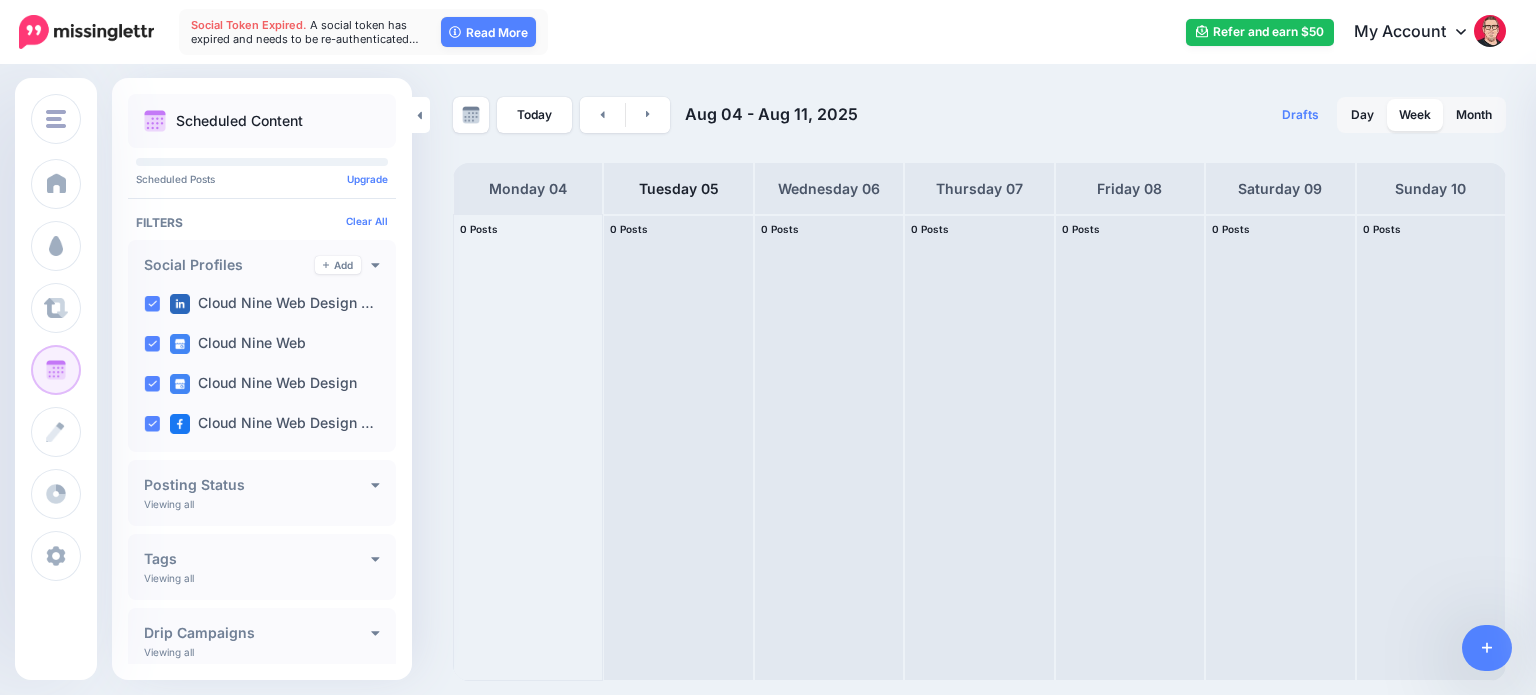 scroll, scrollTop: 0, scrollLeft: 0, axis: both 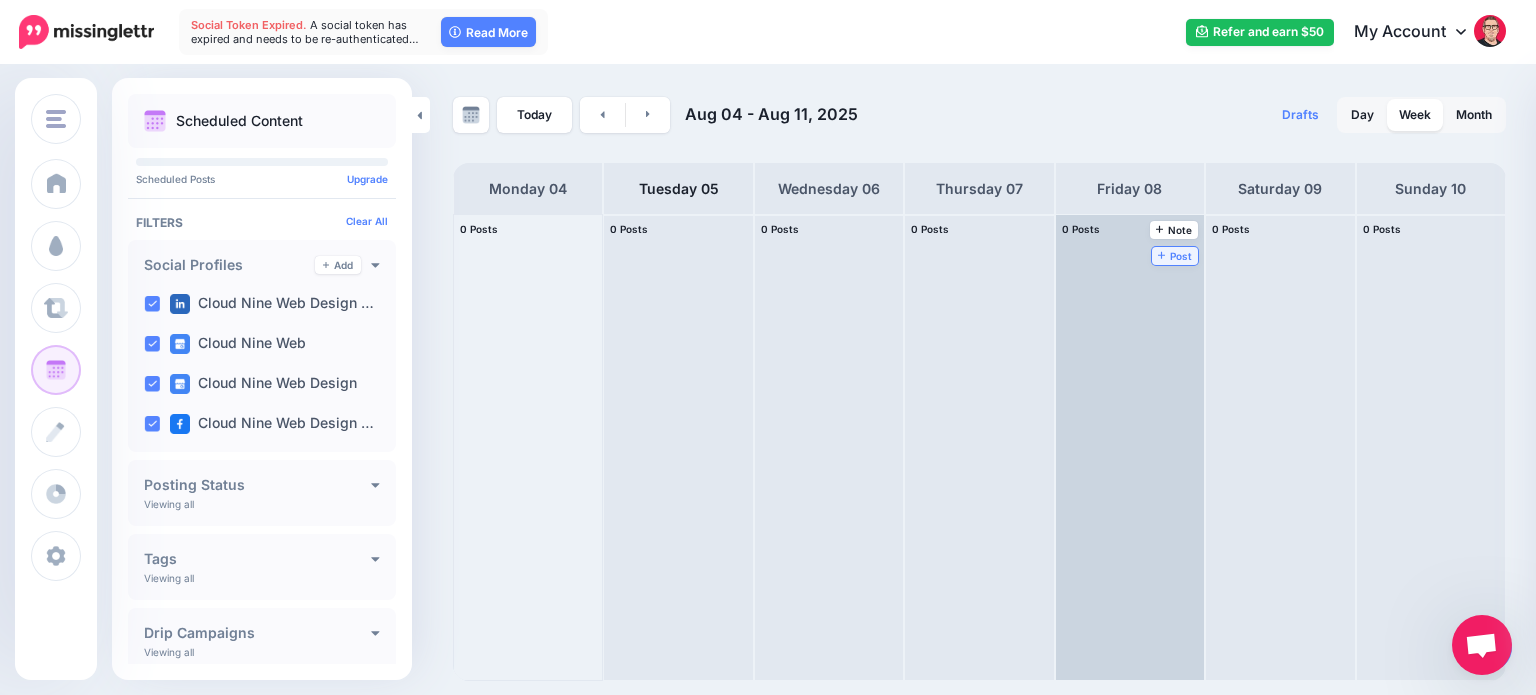click on "Post" at bounding box center (1175, 256) 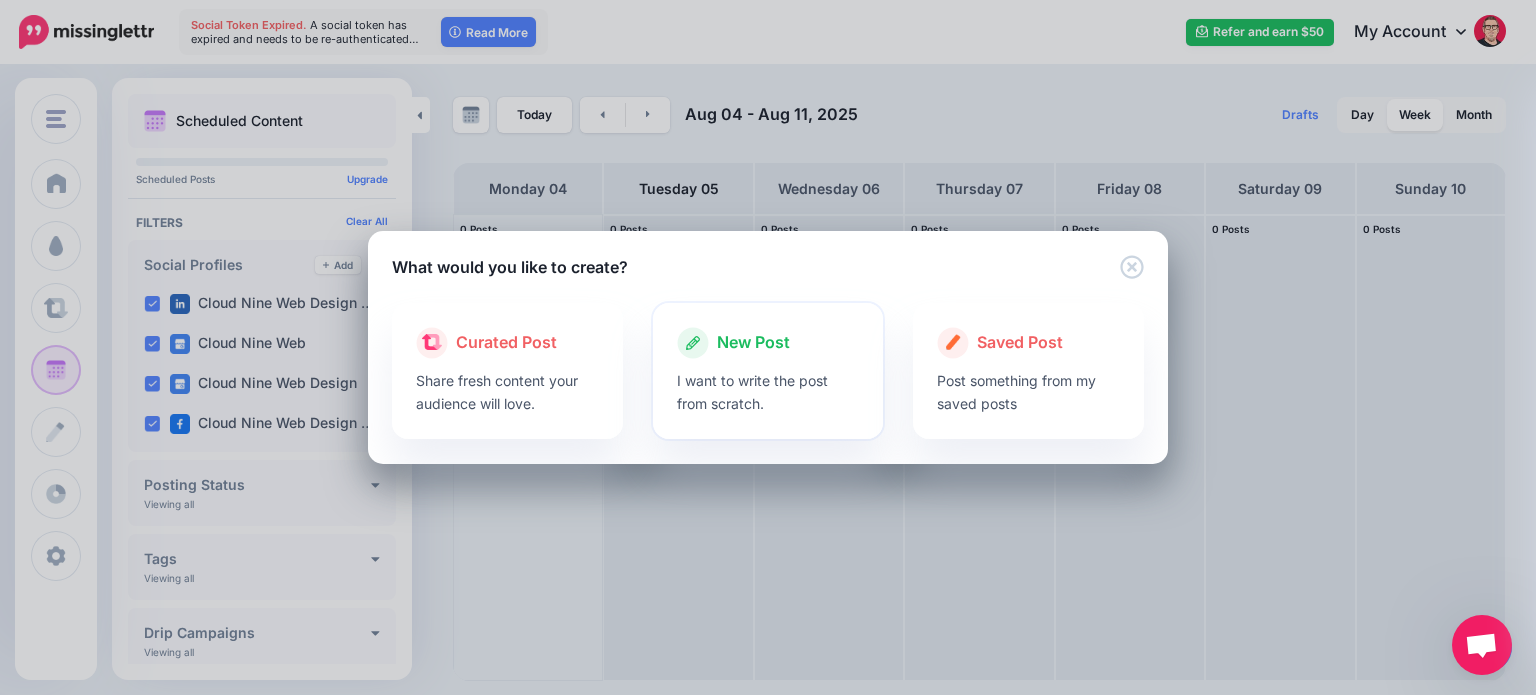 click on "I want to write the post from scratch." at bounding box center [768, 392] 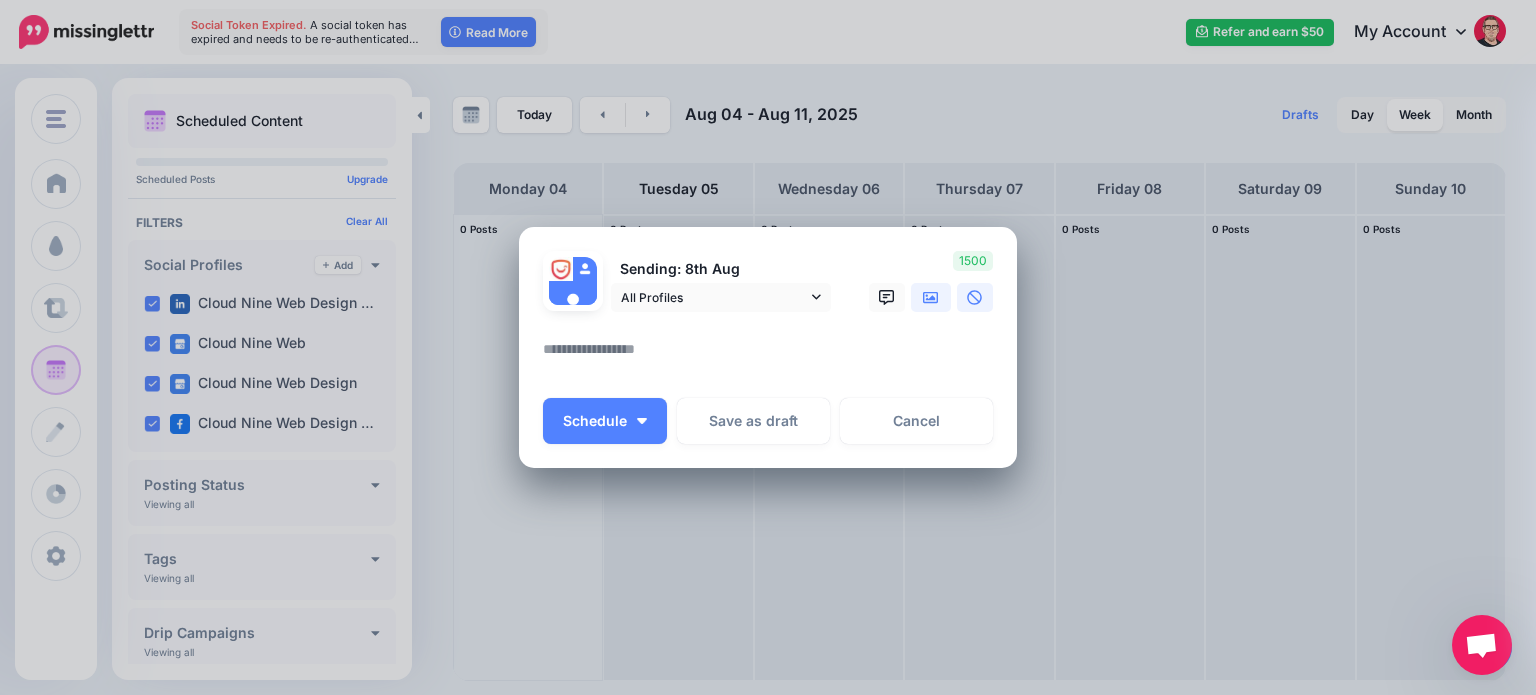 click 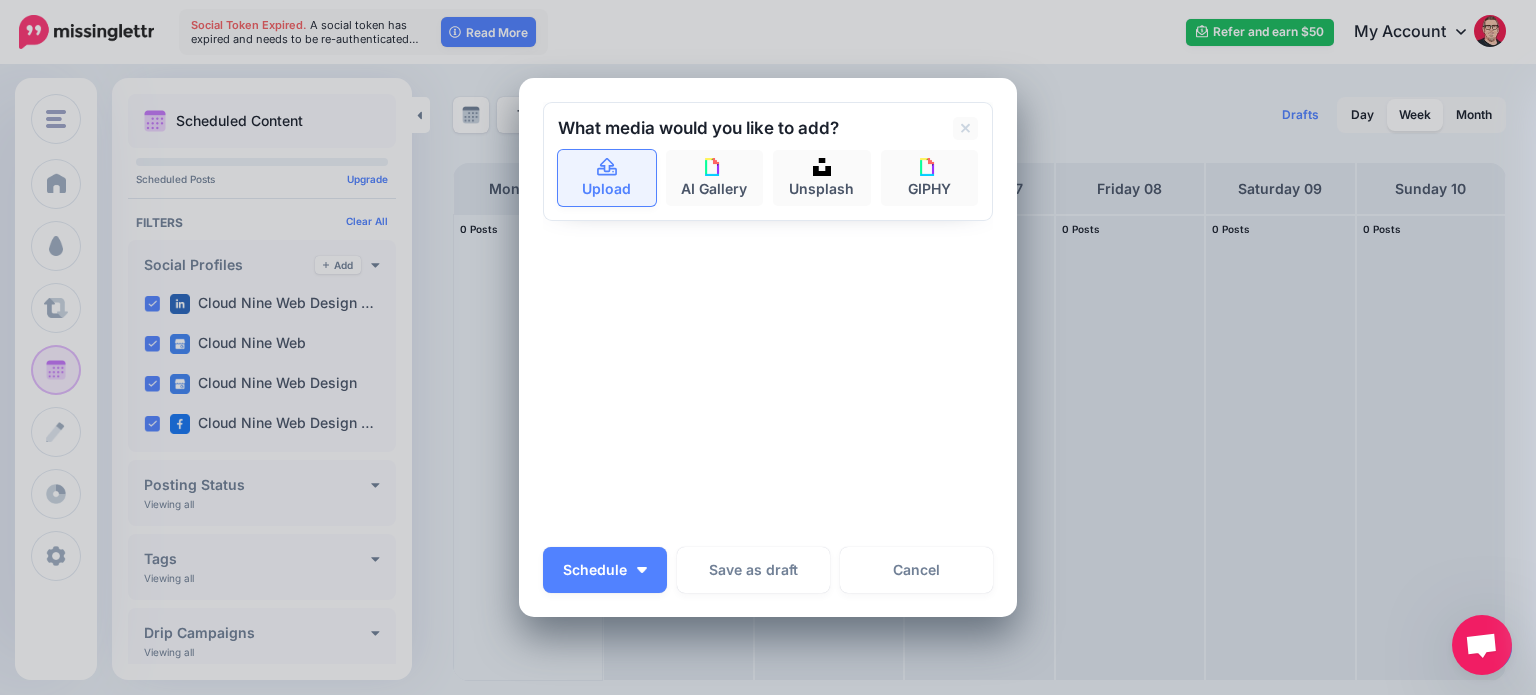 click on "Upload" at bounding box center (607, 178) 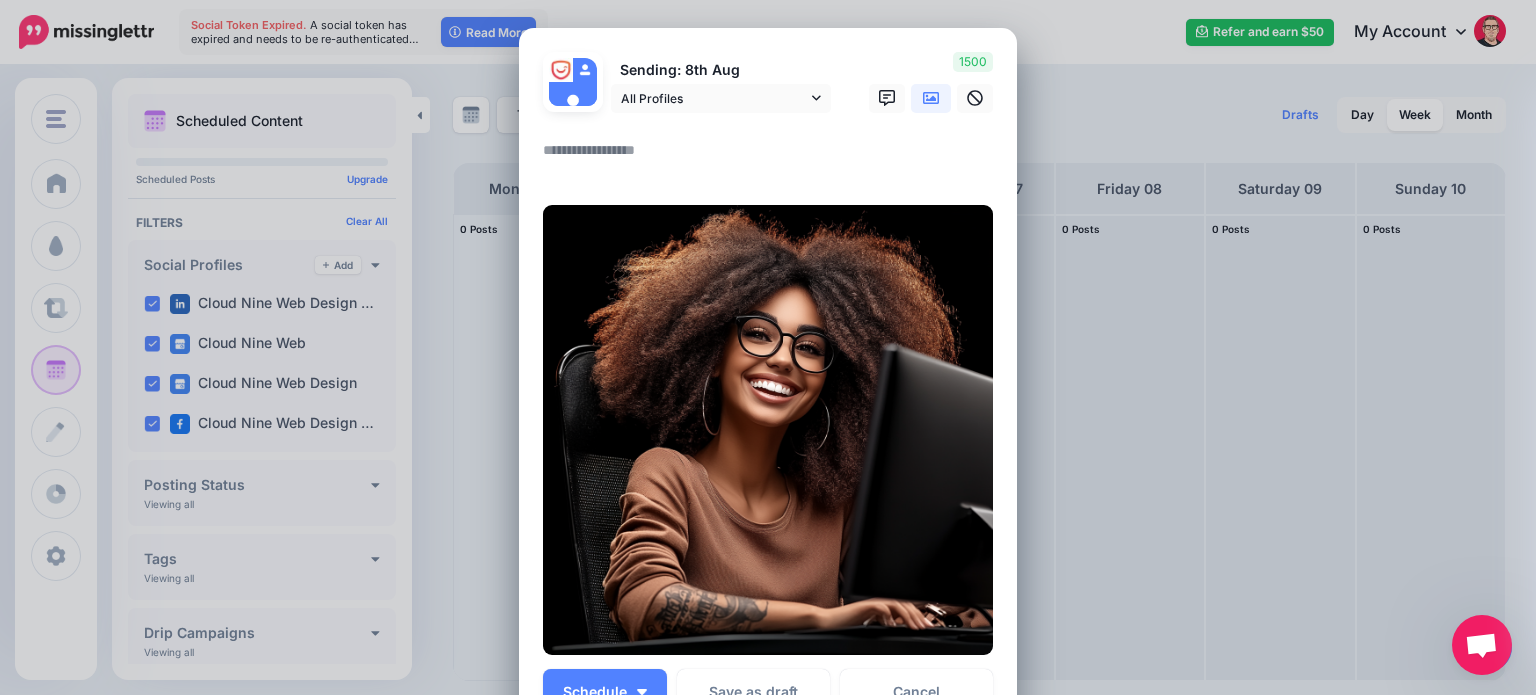 click at bounding box center [773, 157] 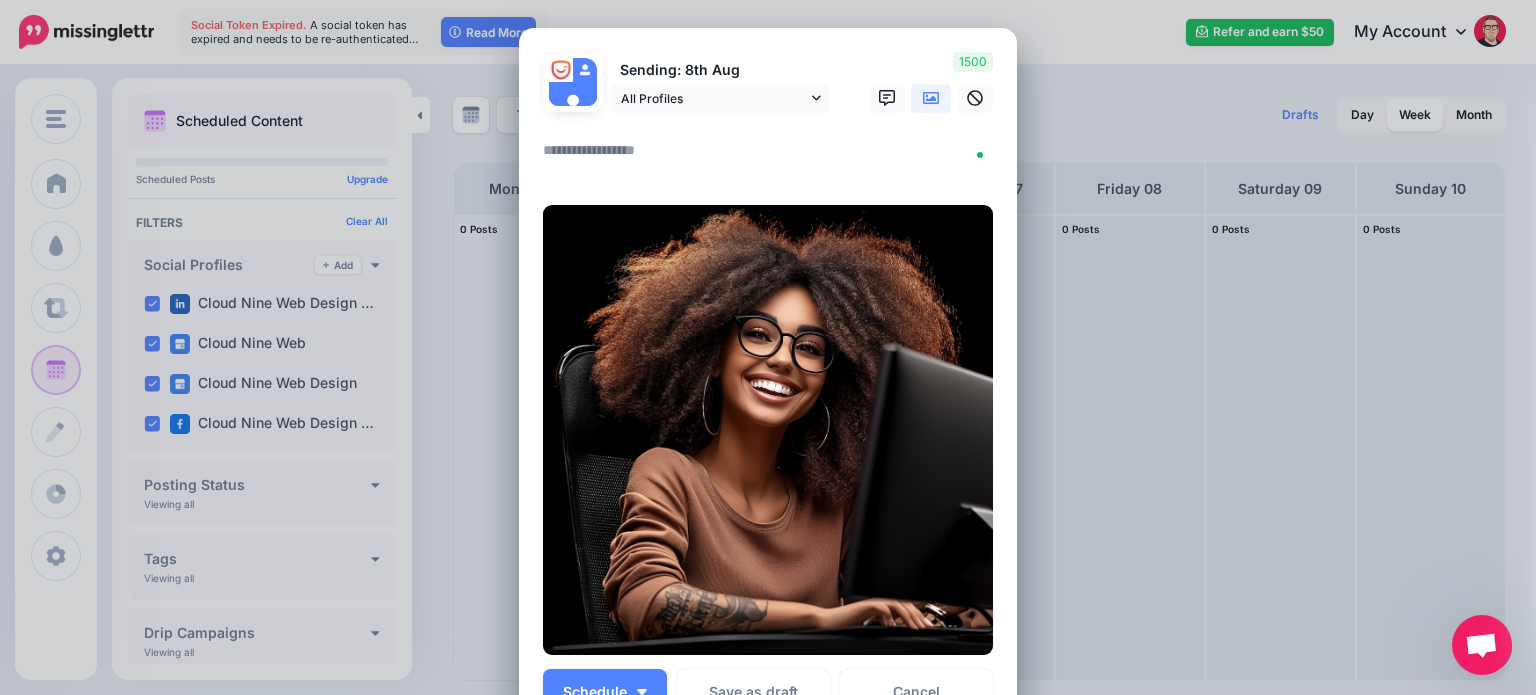 paste on "**********" 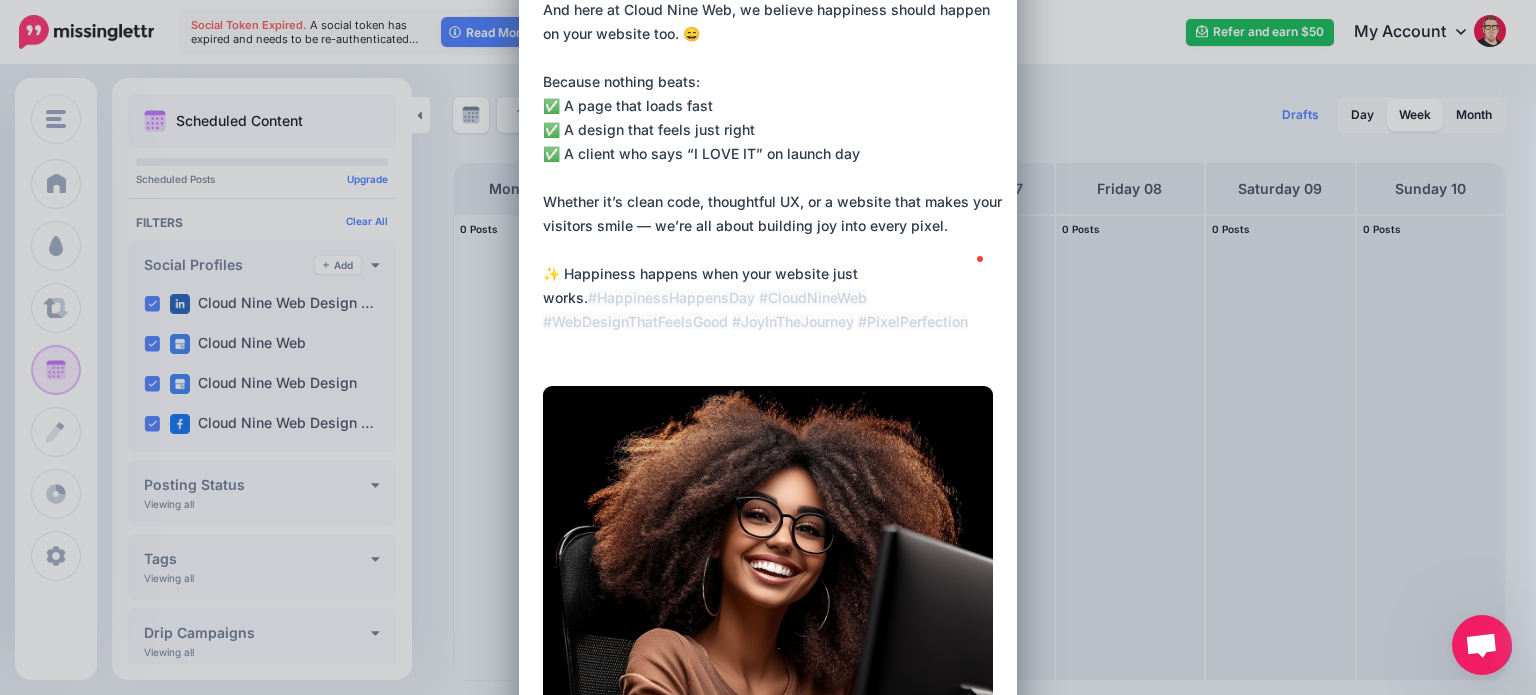 scroll, scrollTop: 400, scrollLeft: 0, axis: vertical 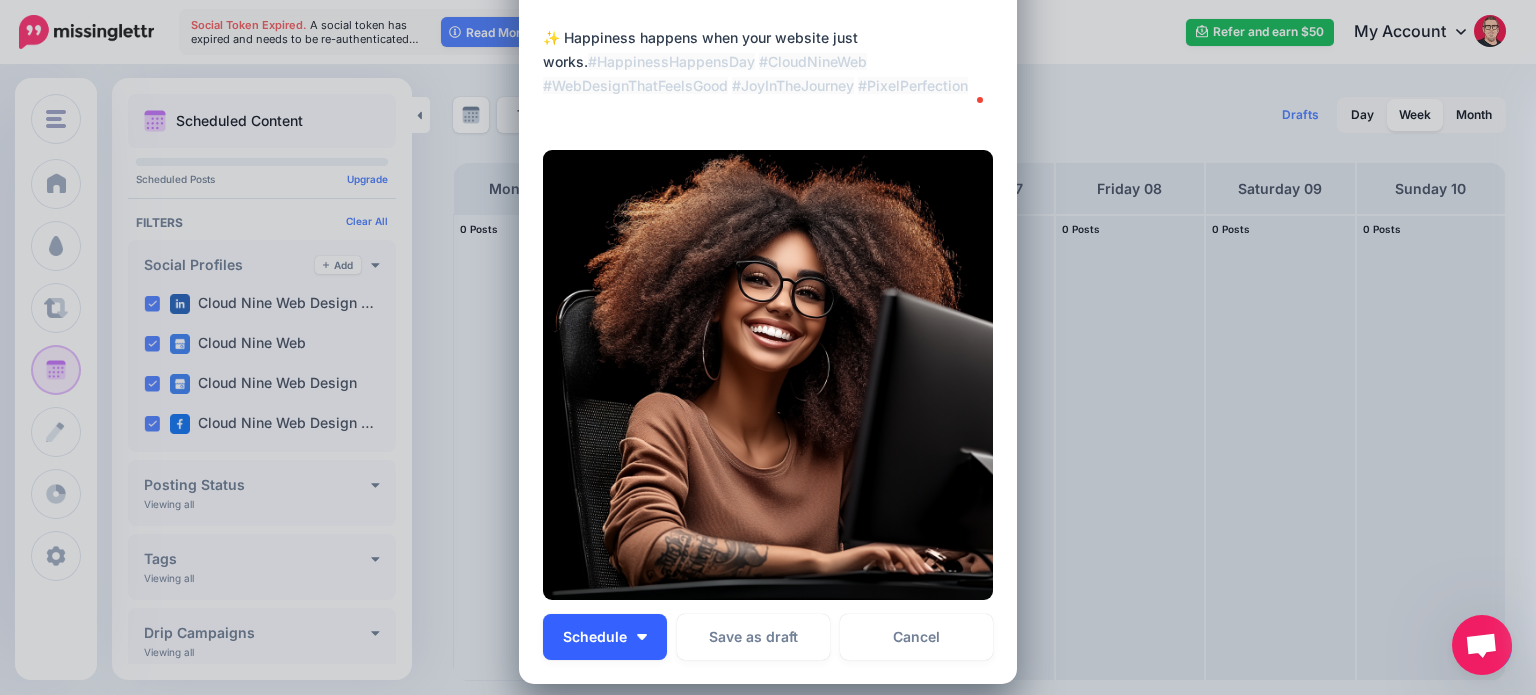 type on "**********" 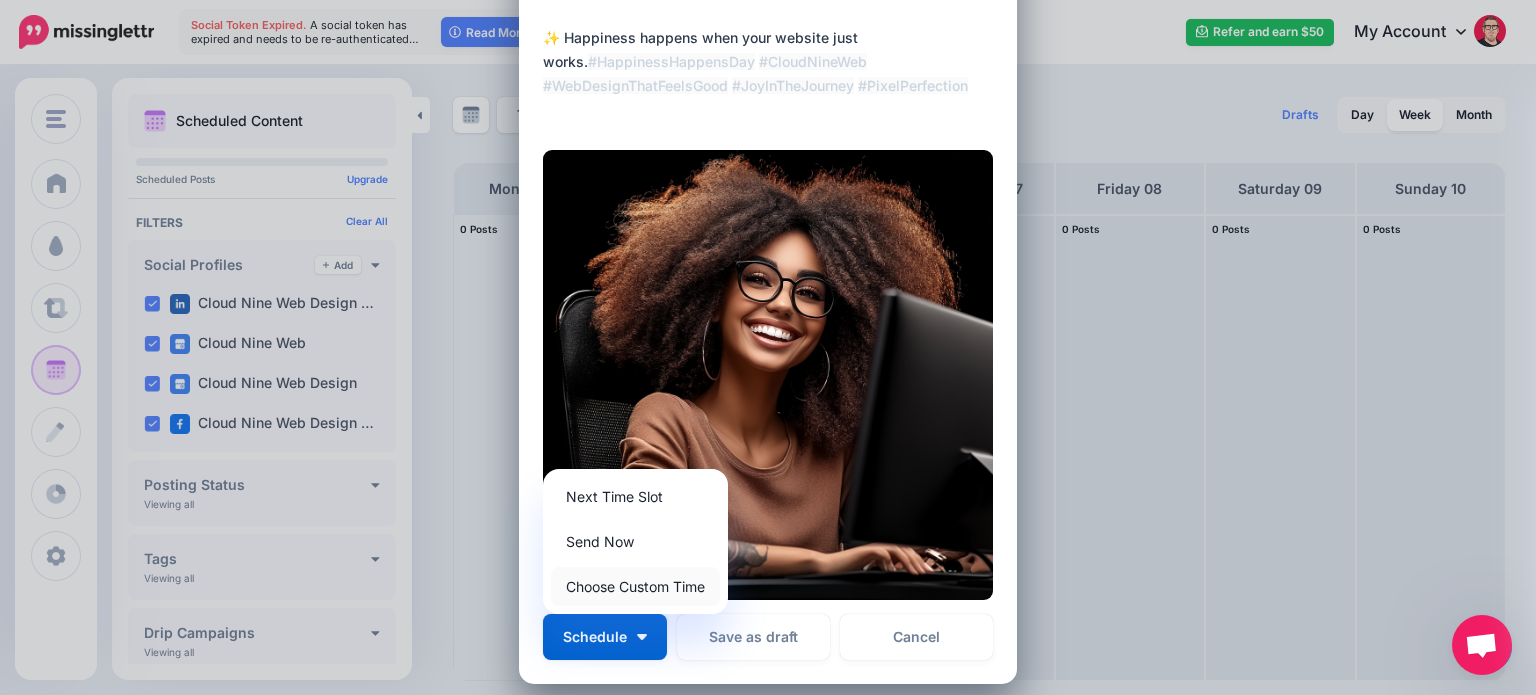 click on "Choose Custom Time" at bounding box center (635, 586) 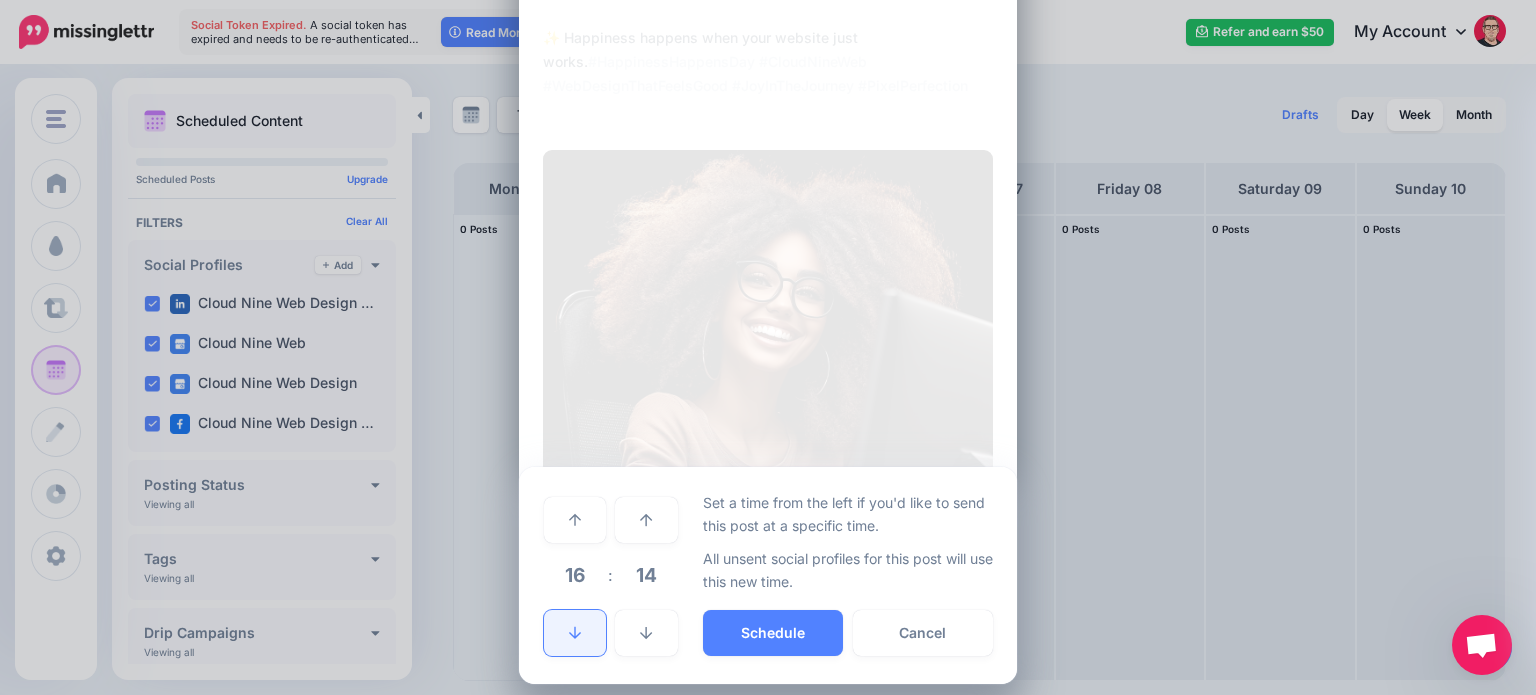 click 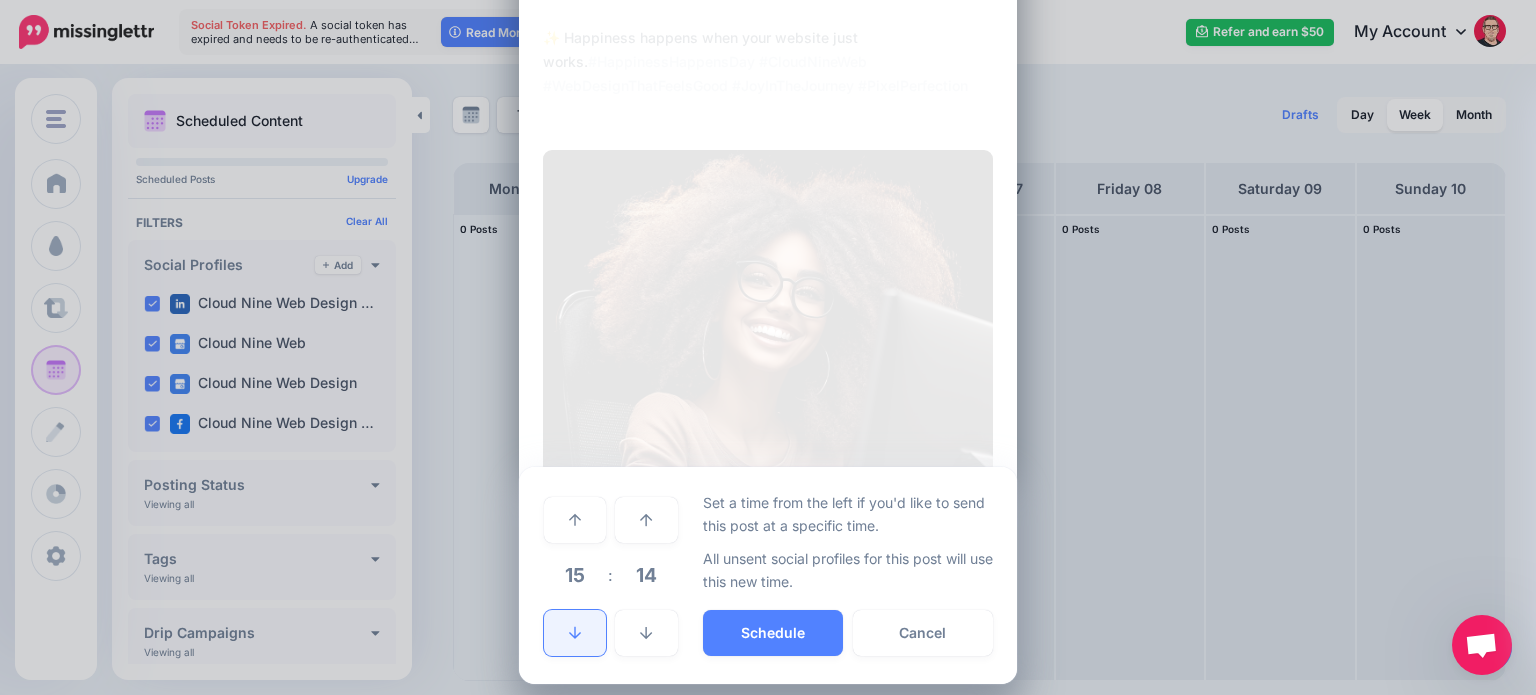 click 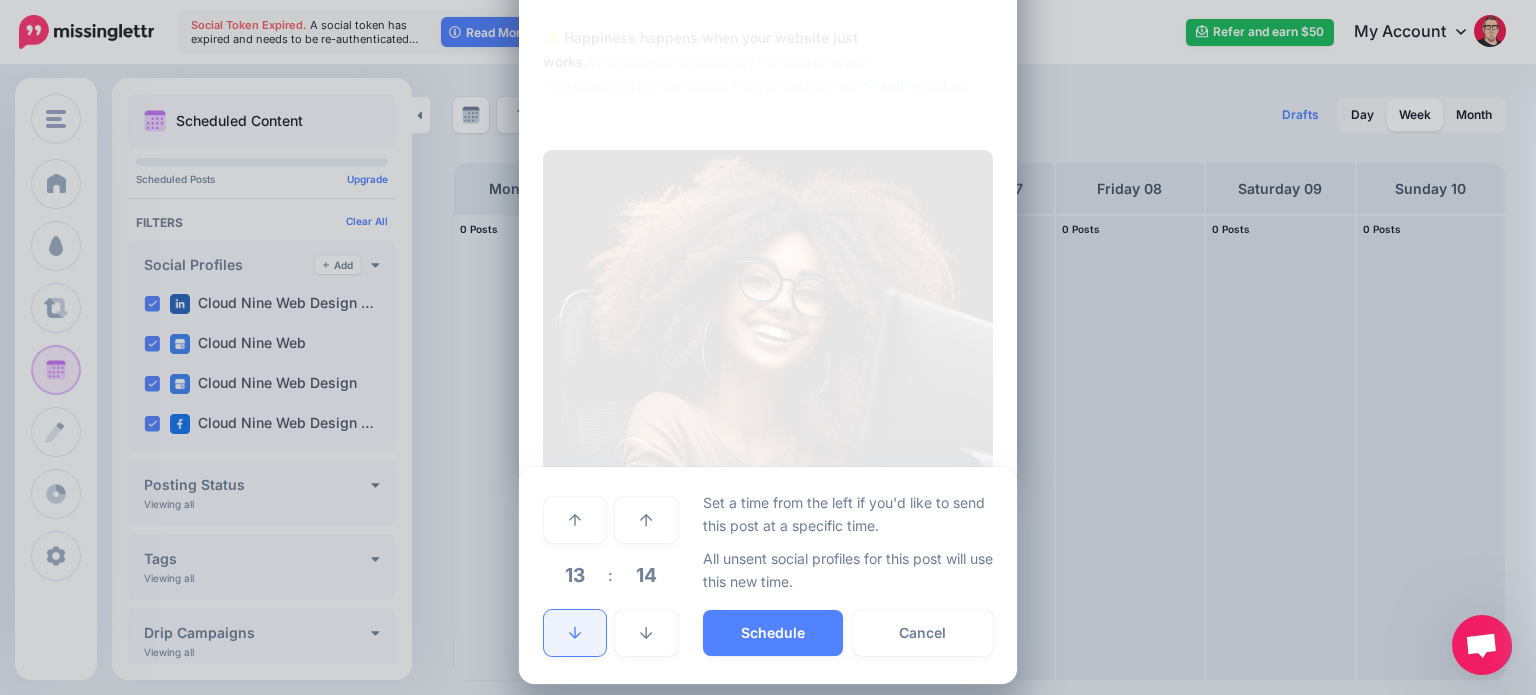 click 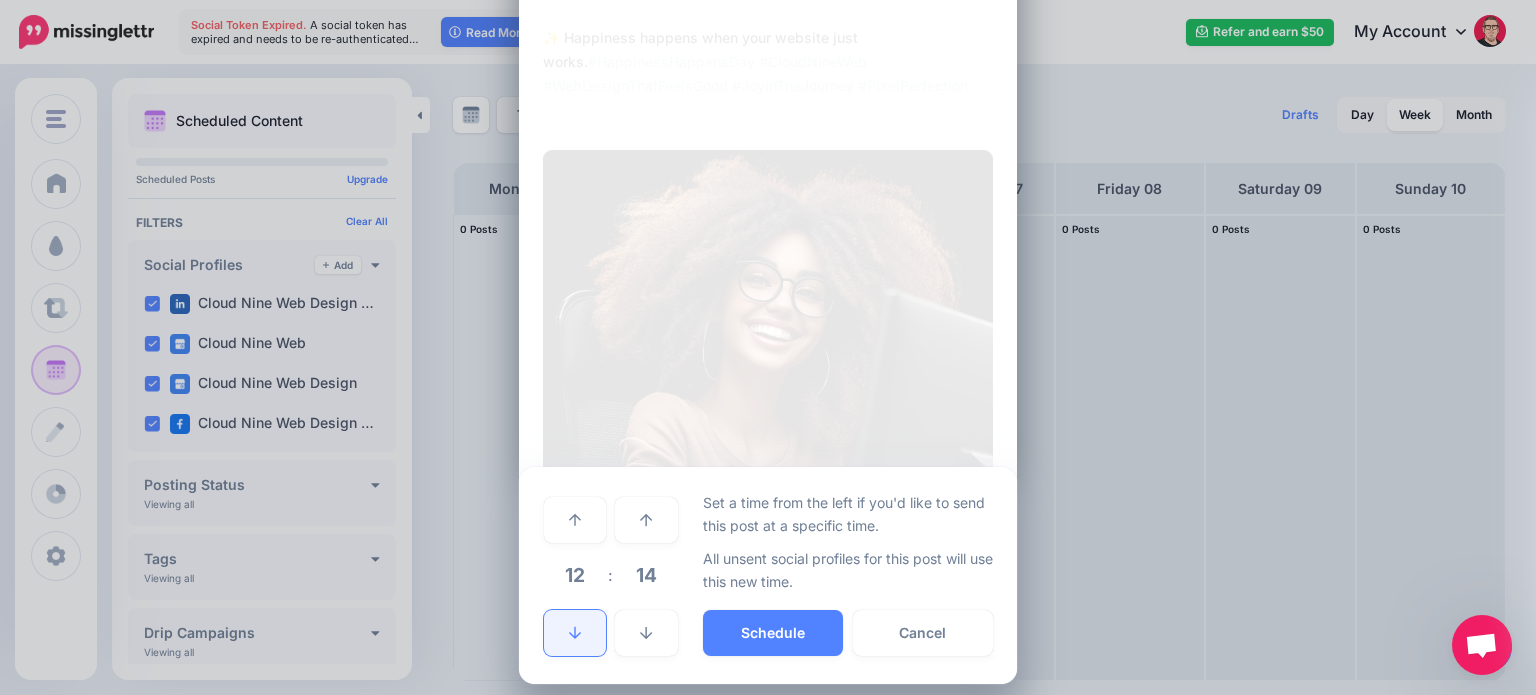 click 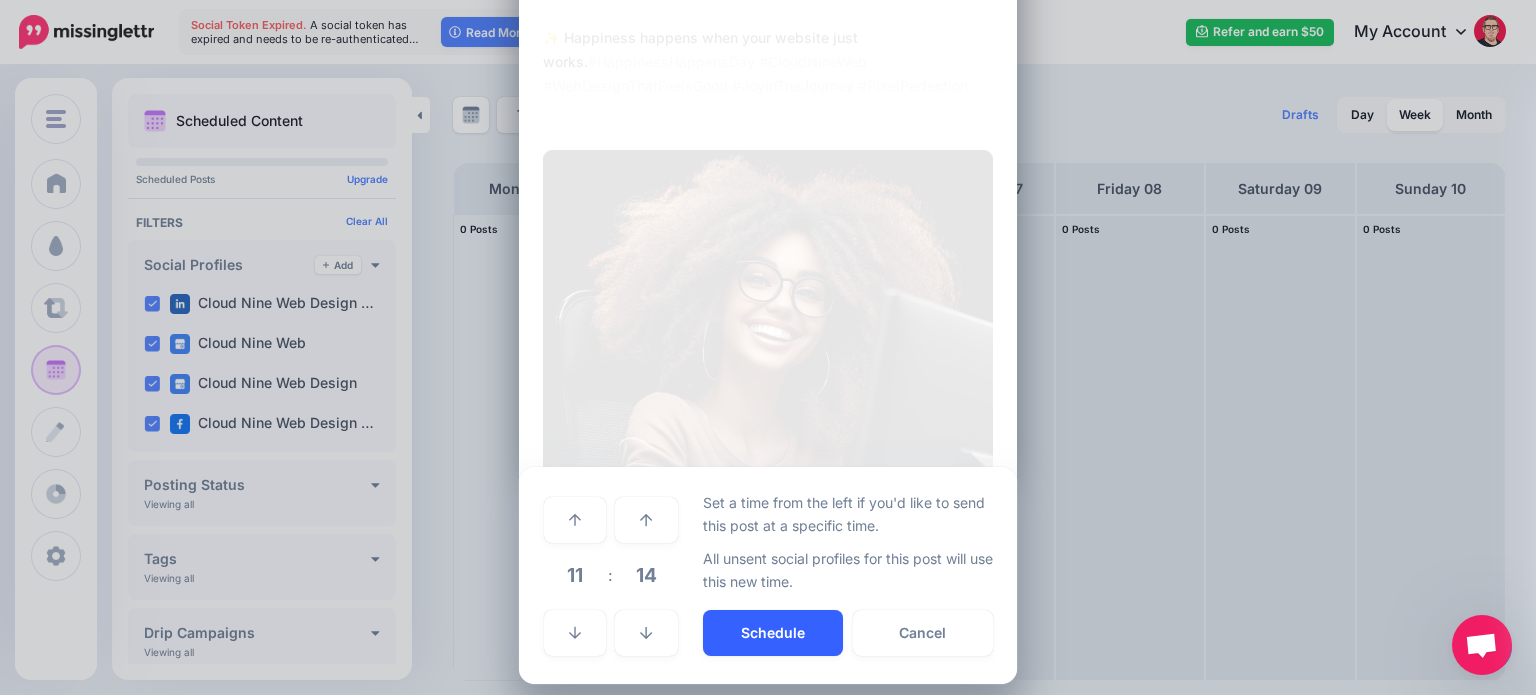 click on "Schedule" at bounding box center [773, 633] 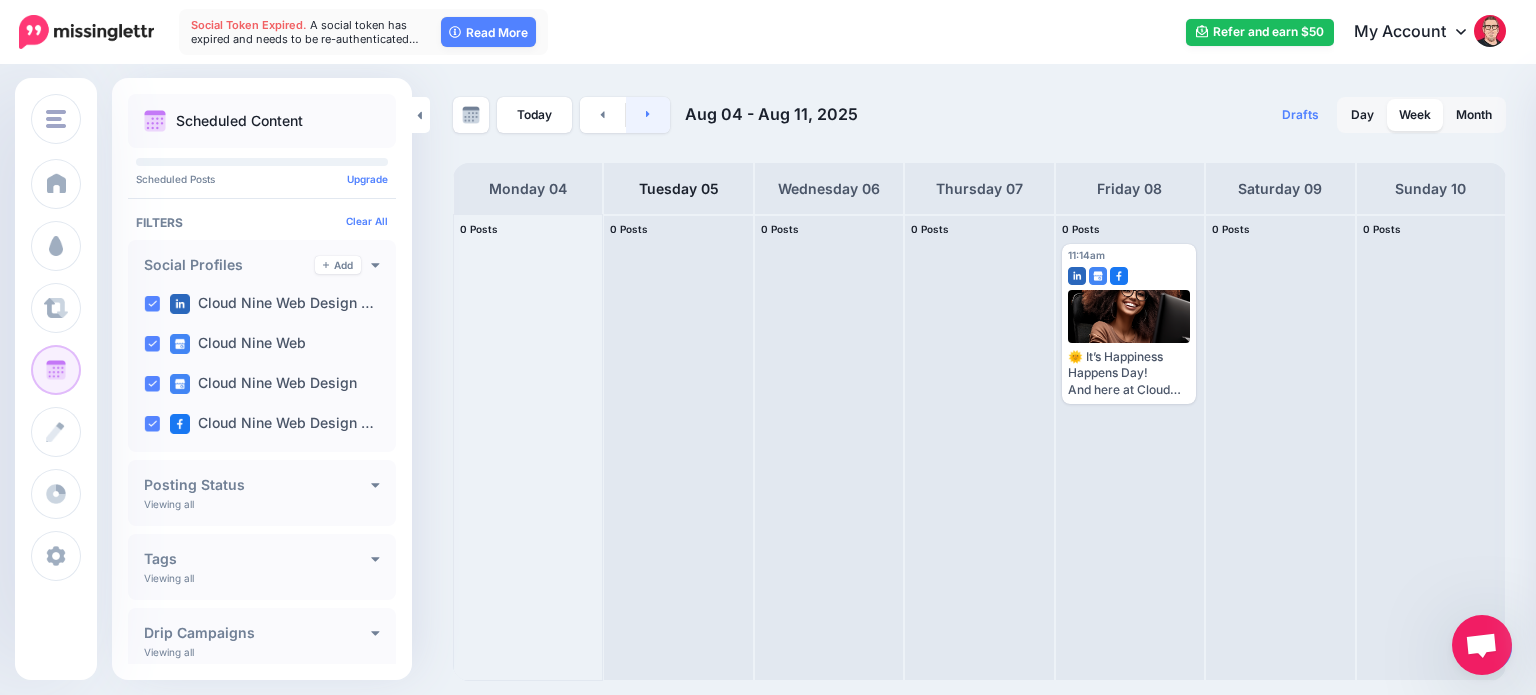 click at bounding box center (648, 115) 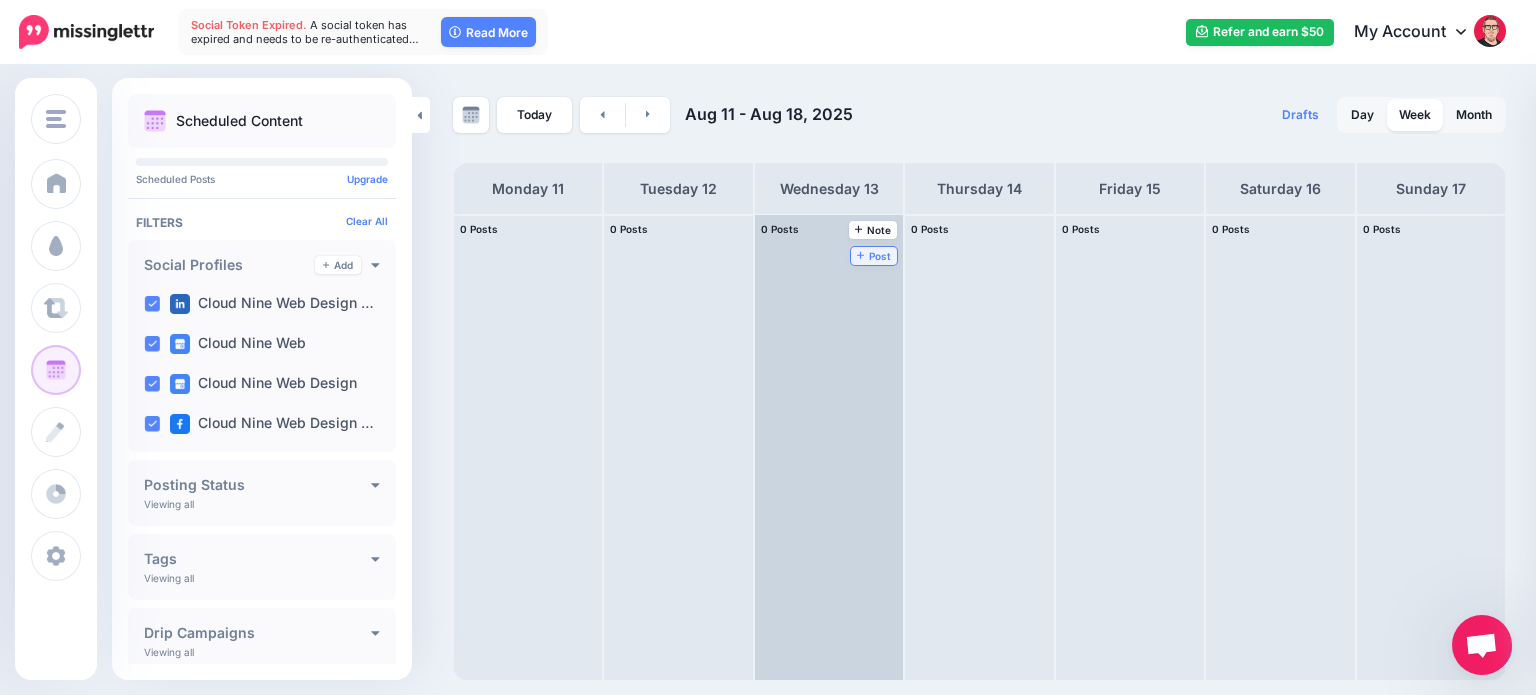 click on "Post" at bounding box center [874, 256] 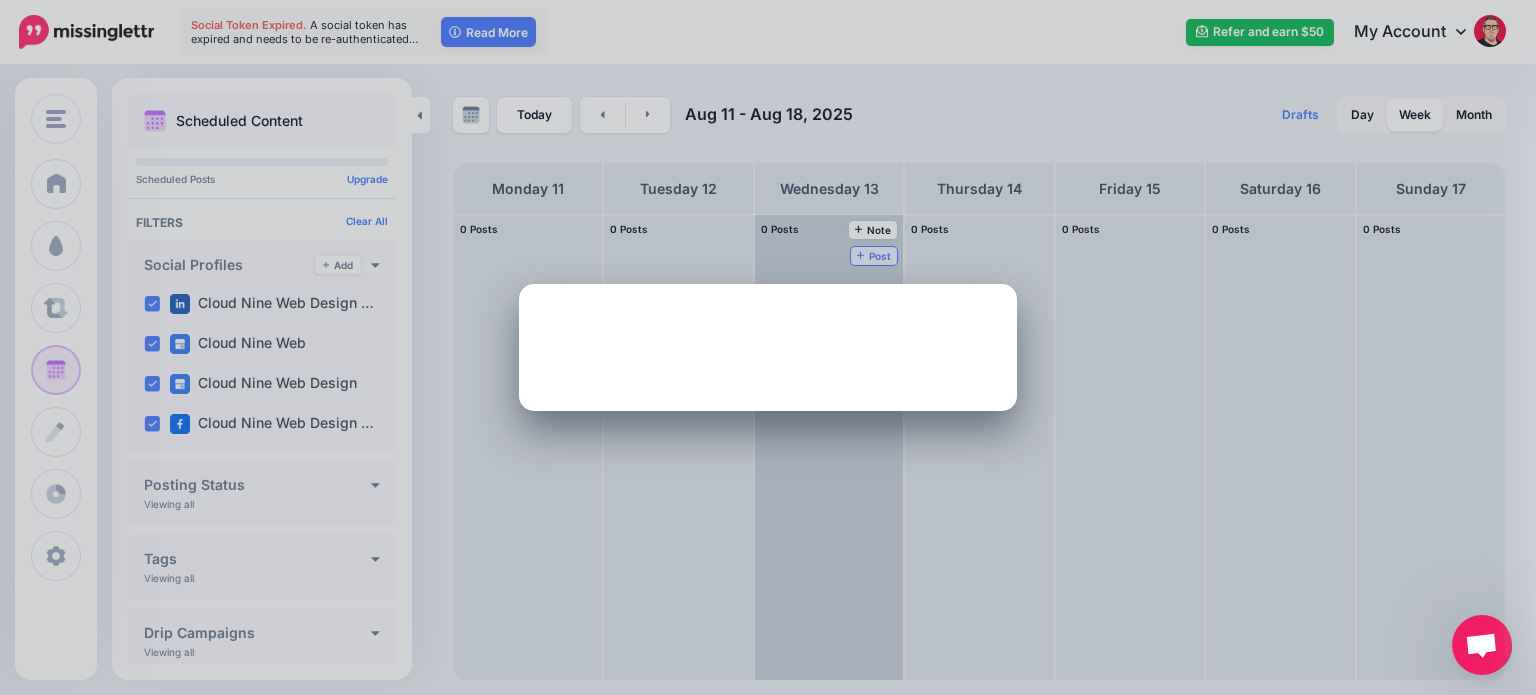 scroll, scrollTop: 0, scrollLeft: 0, axis: both 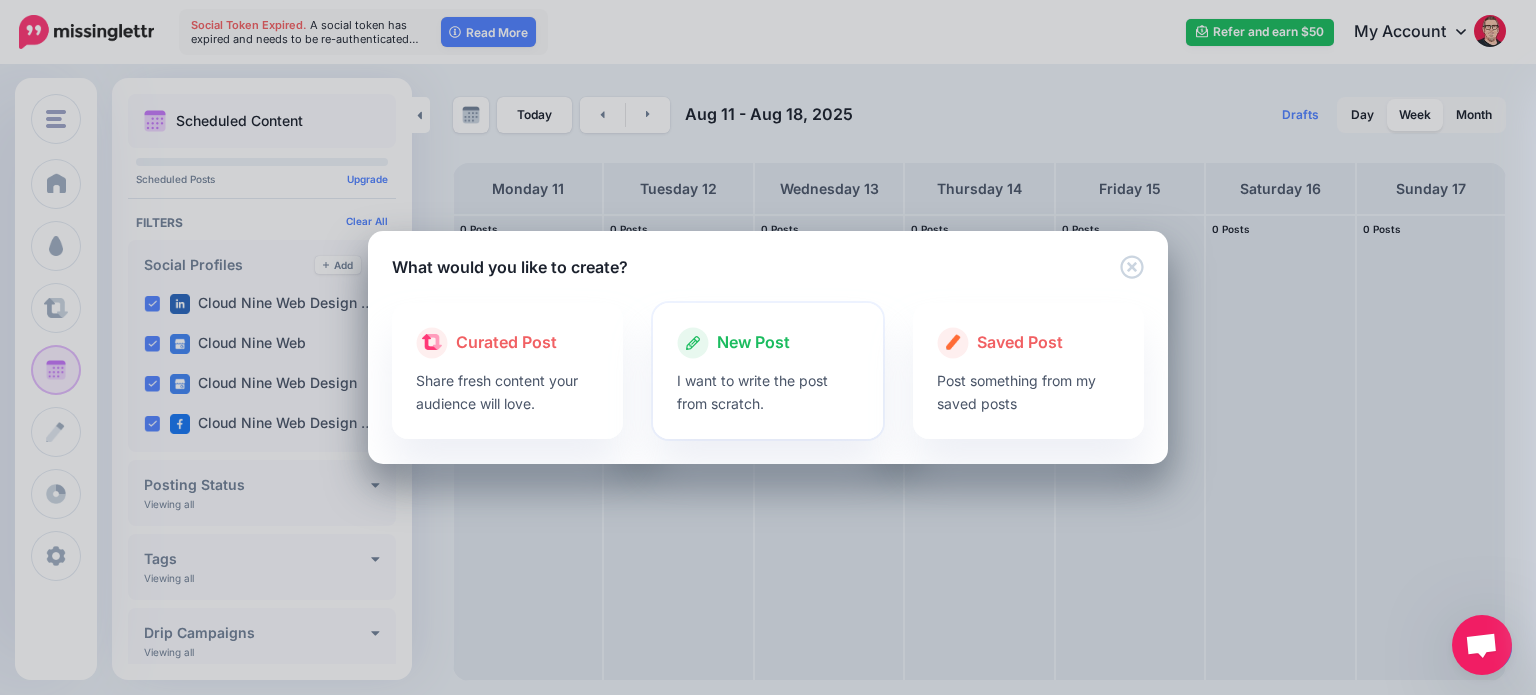 click on "New Post" at bounding box center (768, 343) 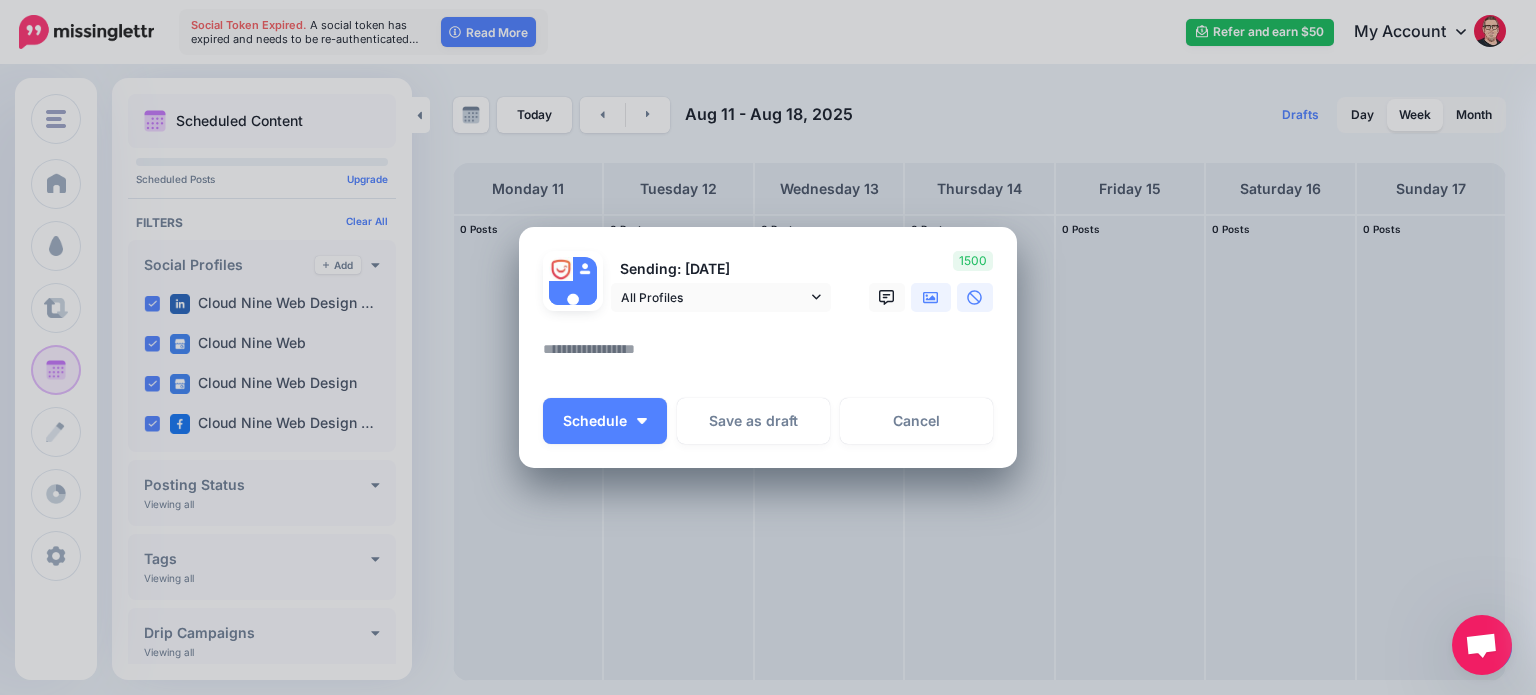 click 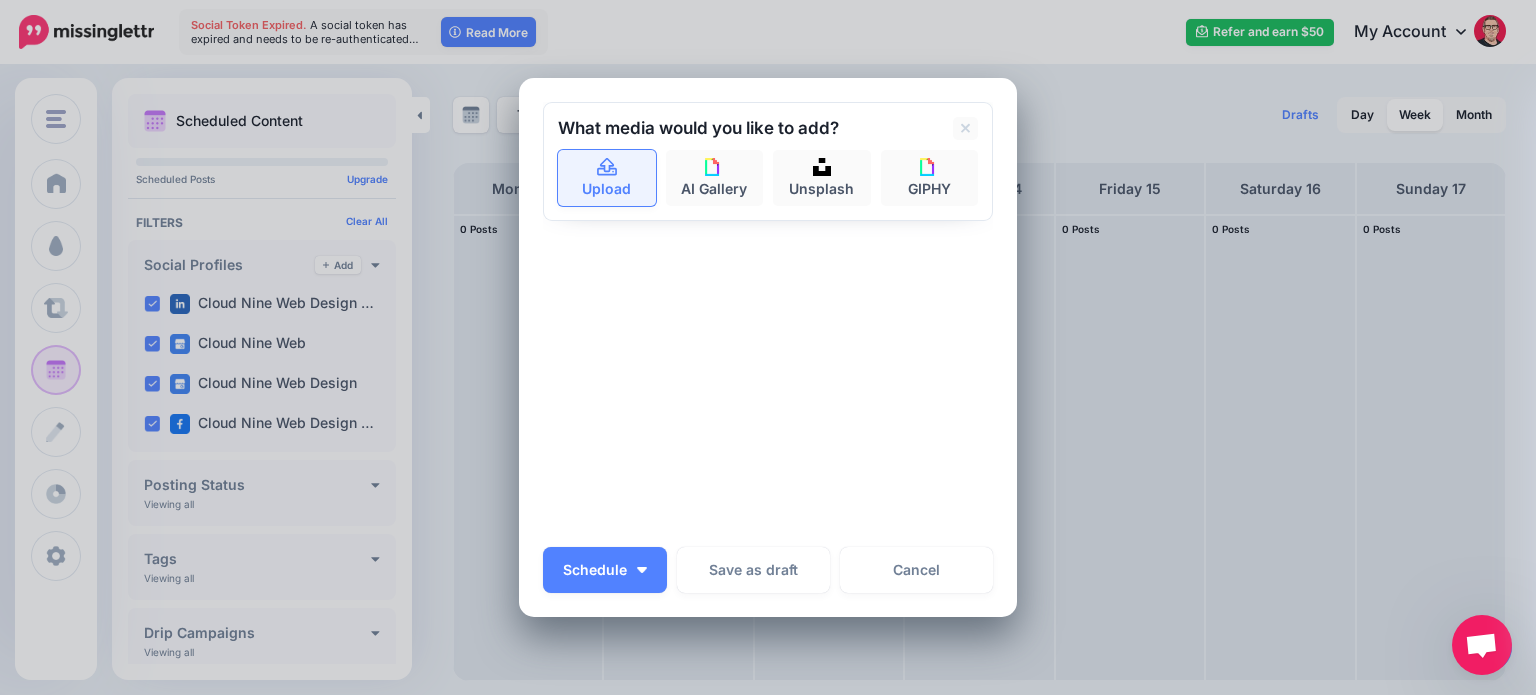 click on "Upload" at bounding box center (607, 178) 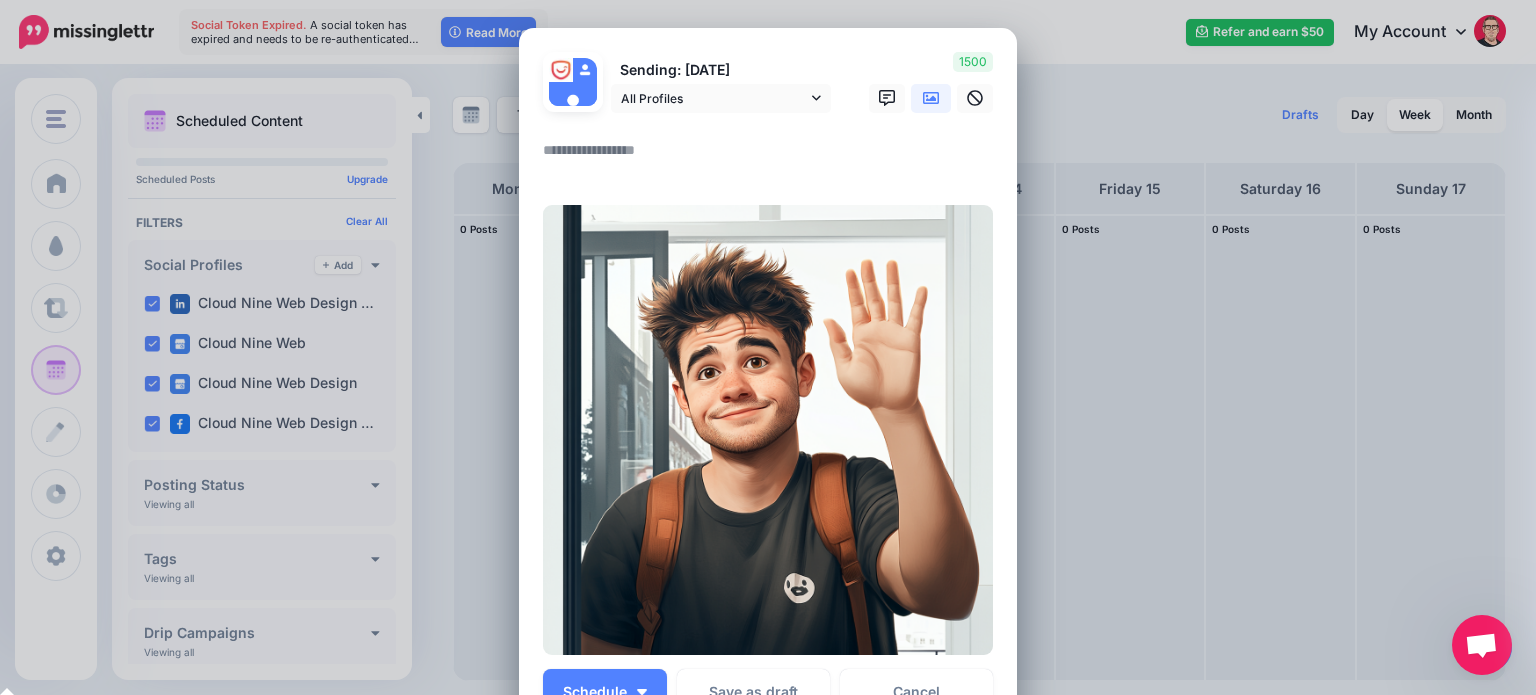 click at bounding box center [773, 157] 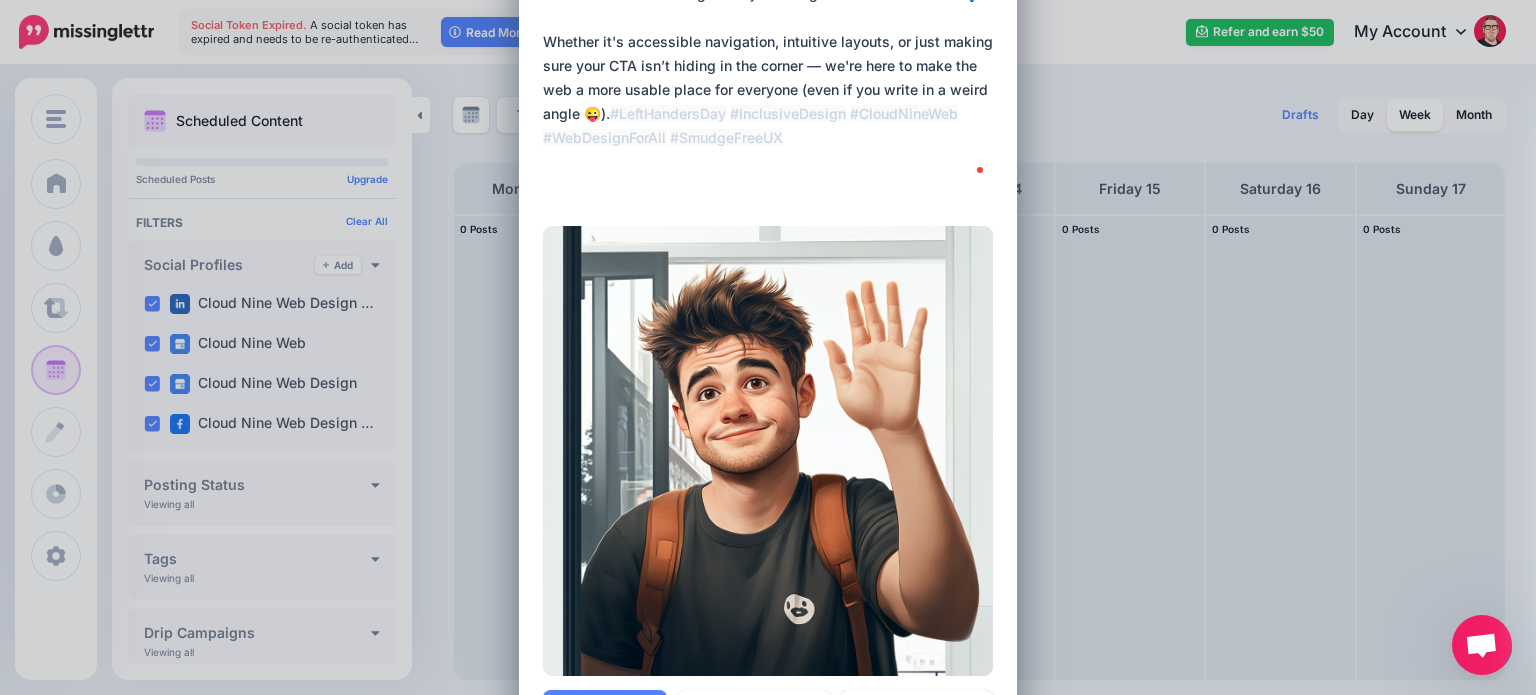 scroll, scrollTop: 580, scrollLeft: 0, axis: vertical 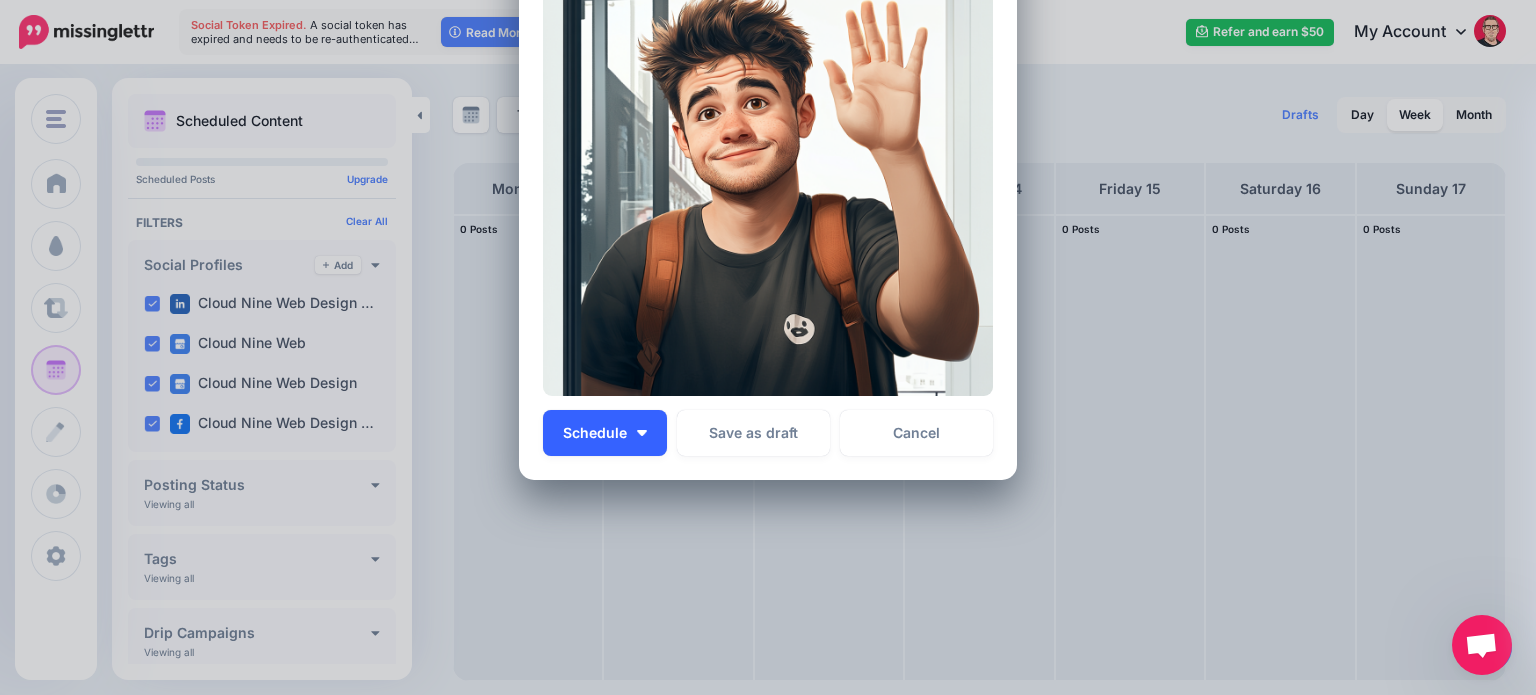 type on "**********" 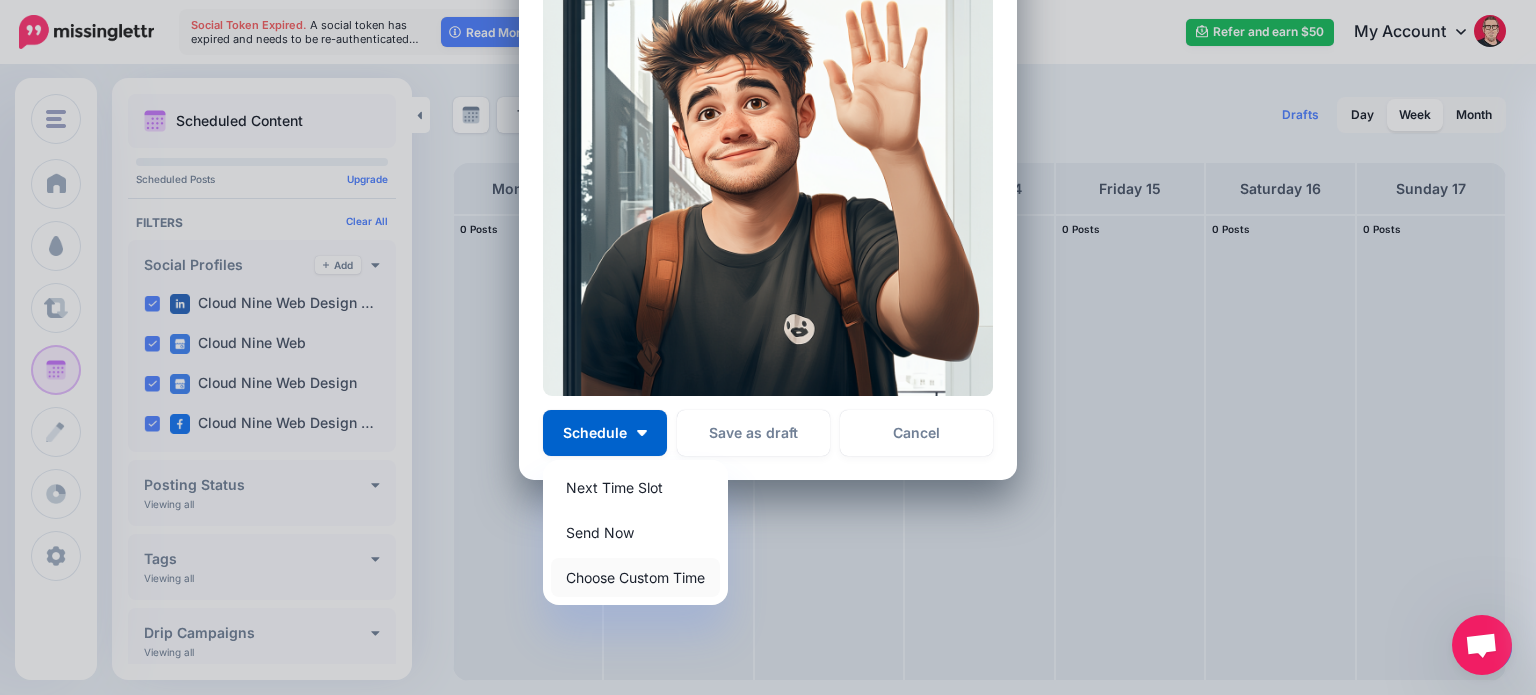 click on "Choose Custom Time" at bounding box center (635, 577) 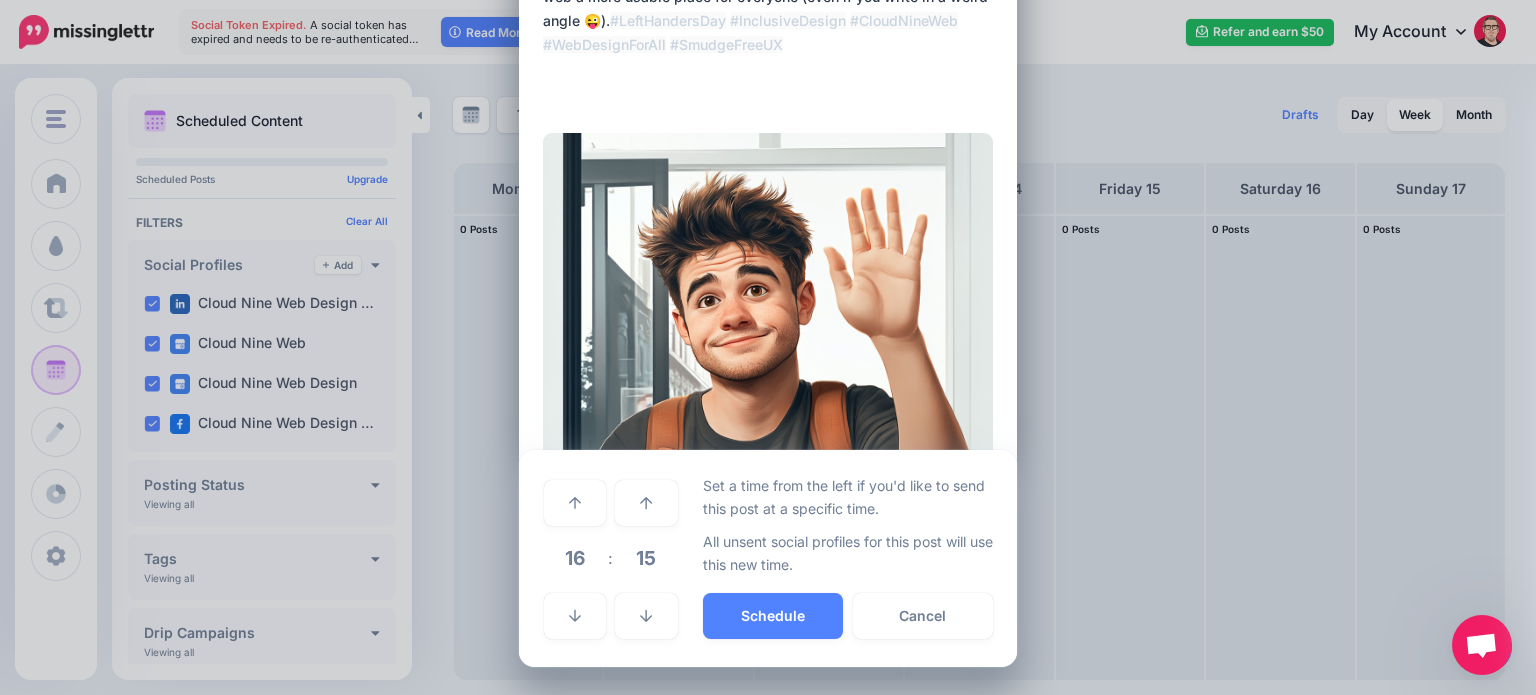 scroll, scrollTop: 392, scrollLeft: 0, axis: vertical 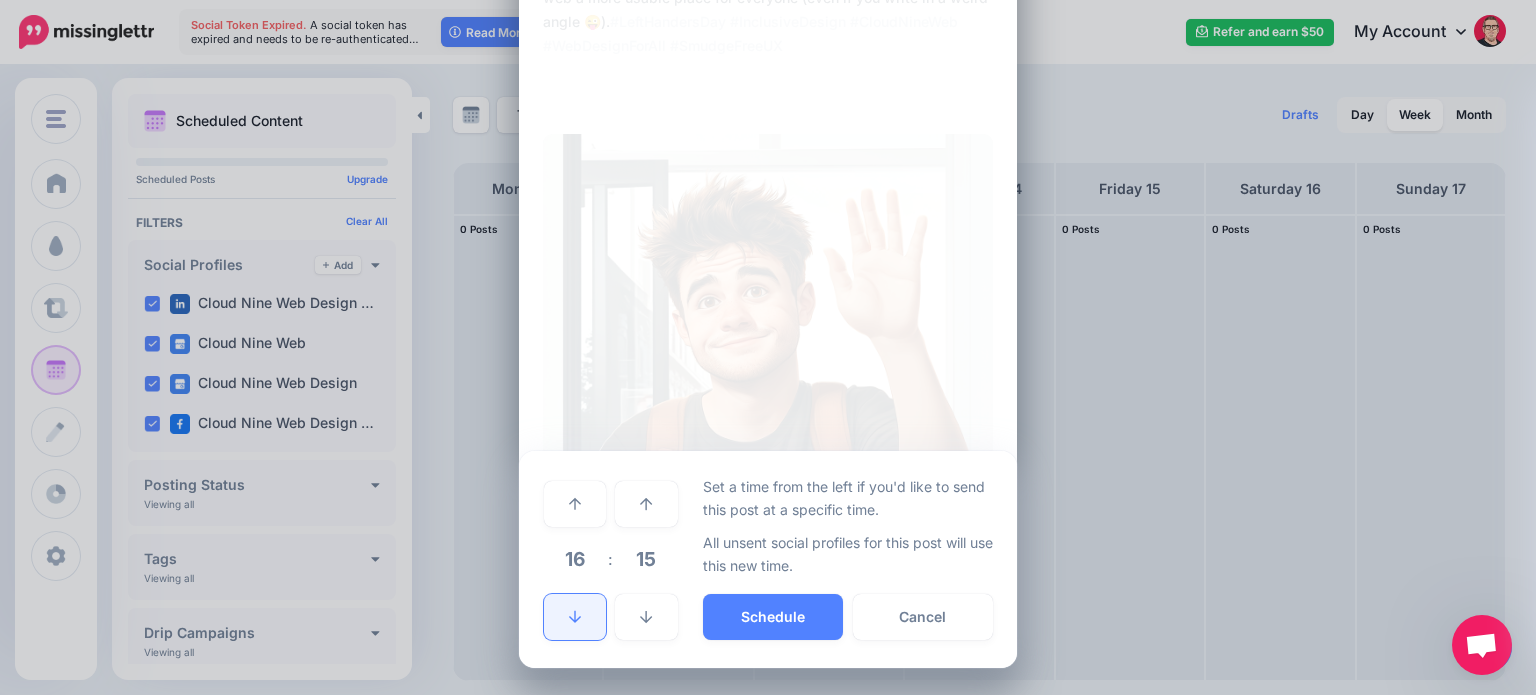click at bounding box center [575, 617] 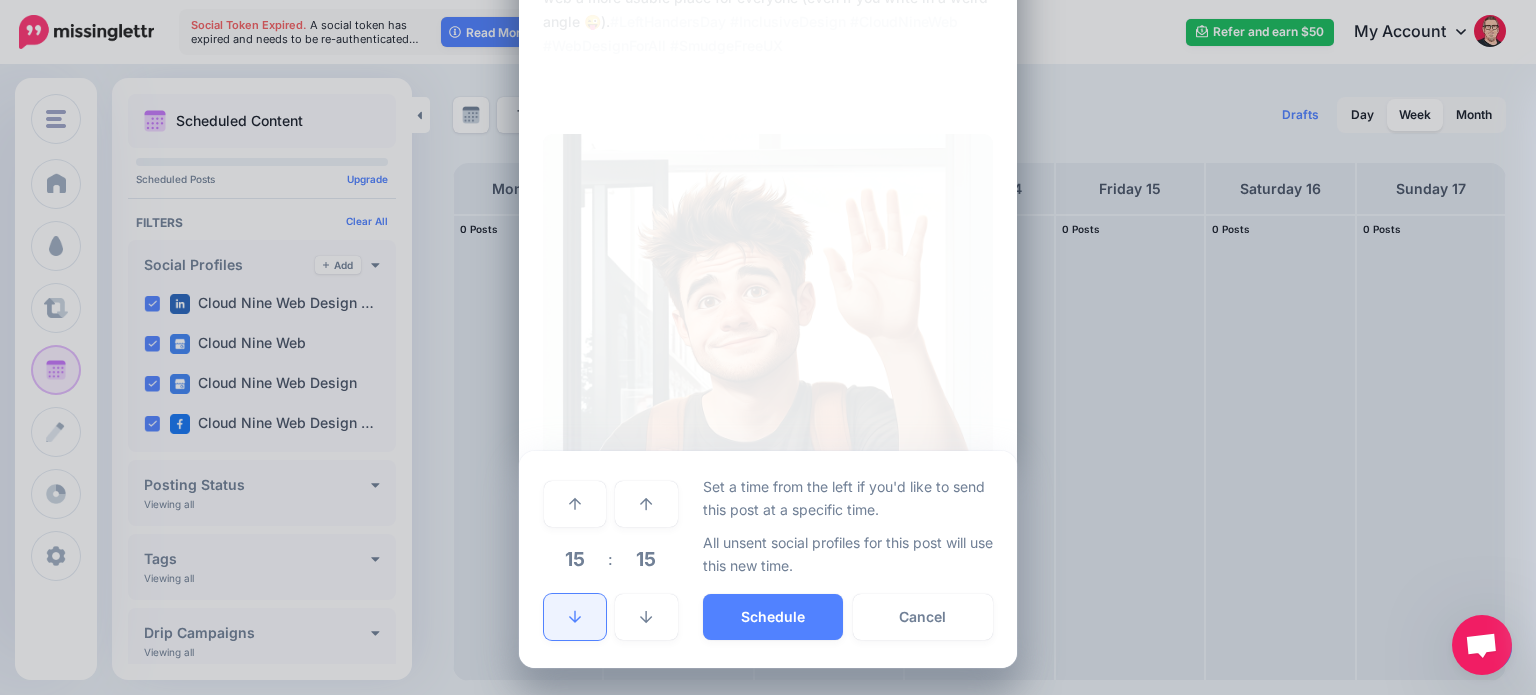 click at bounding box center [575, 617] 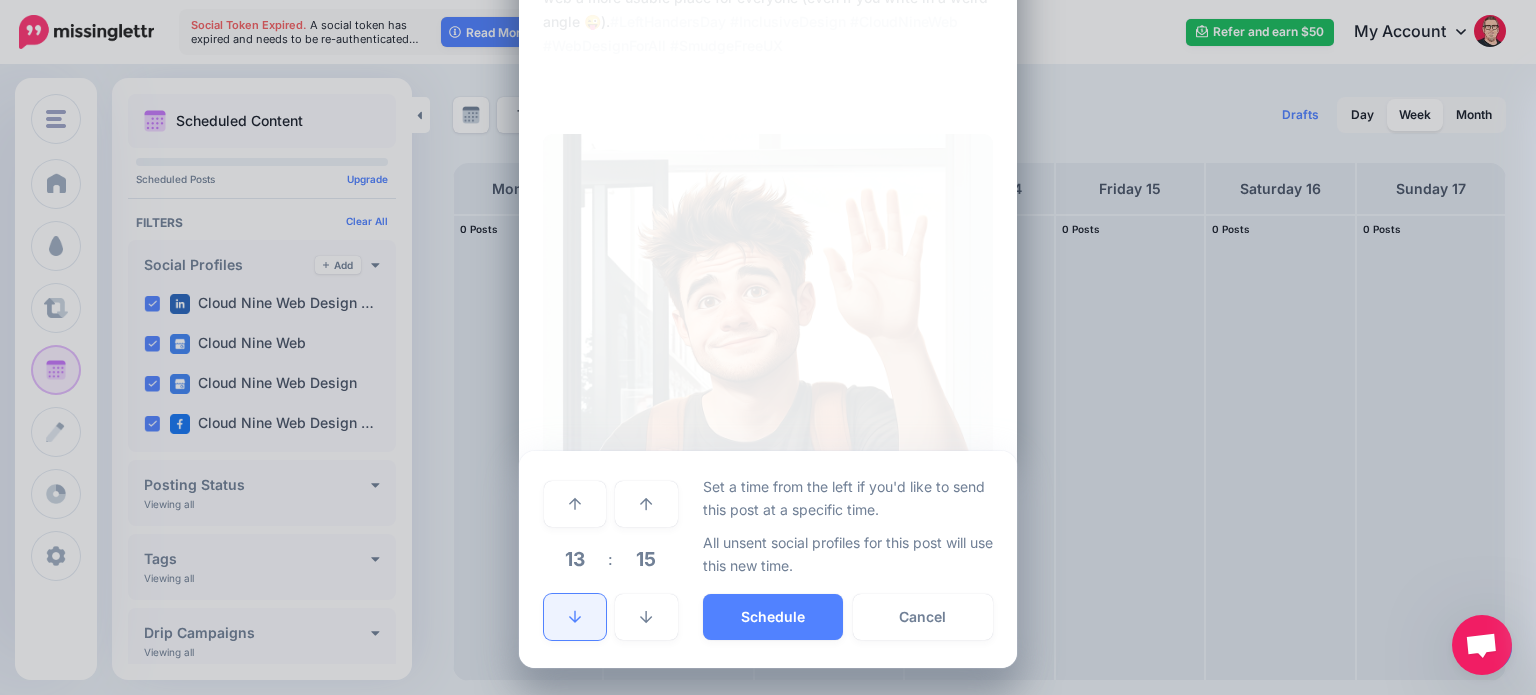 click at bounding box center (575, 617) 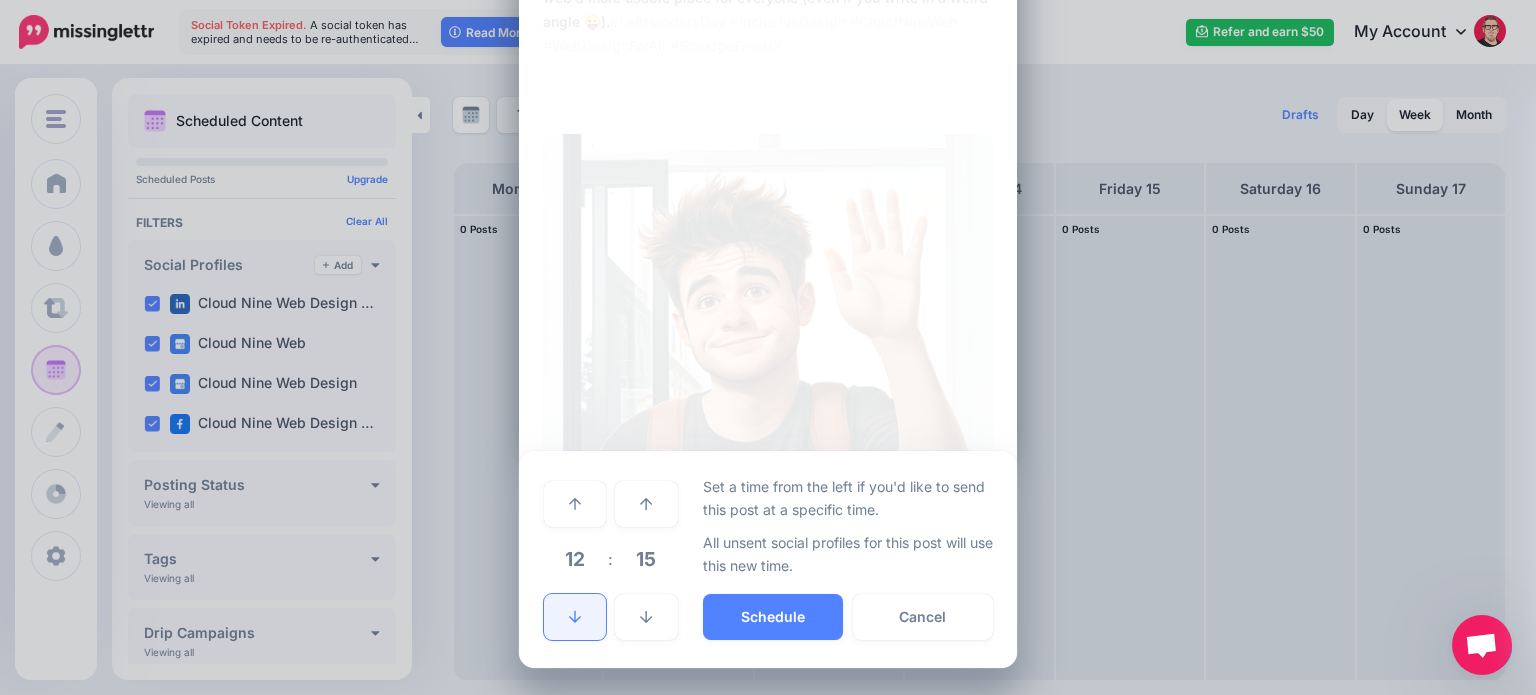 click at bounding box center (575, 617) 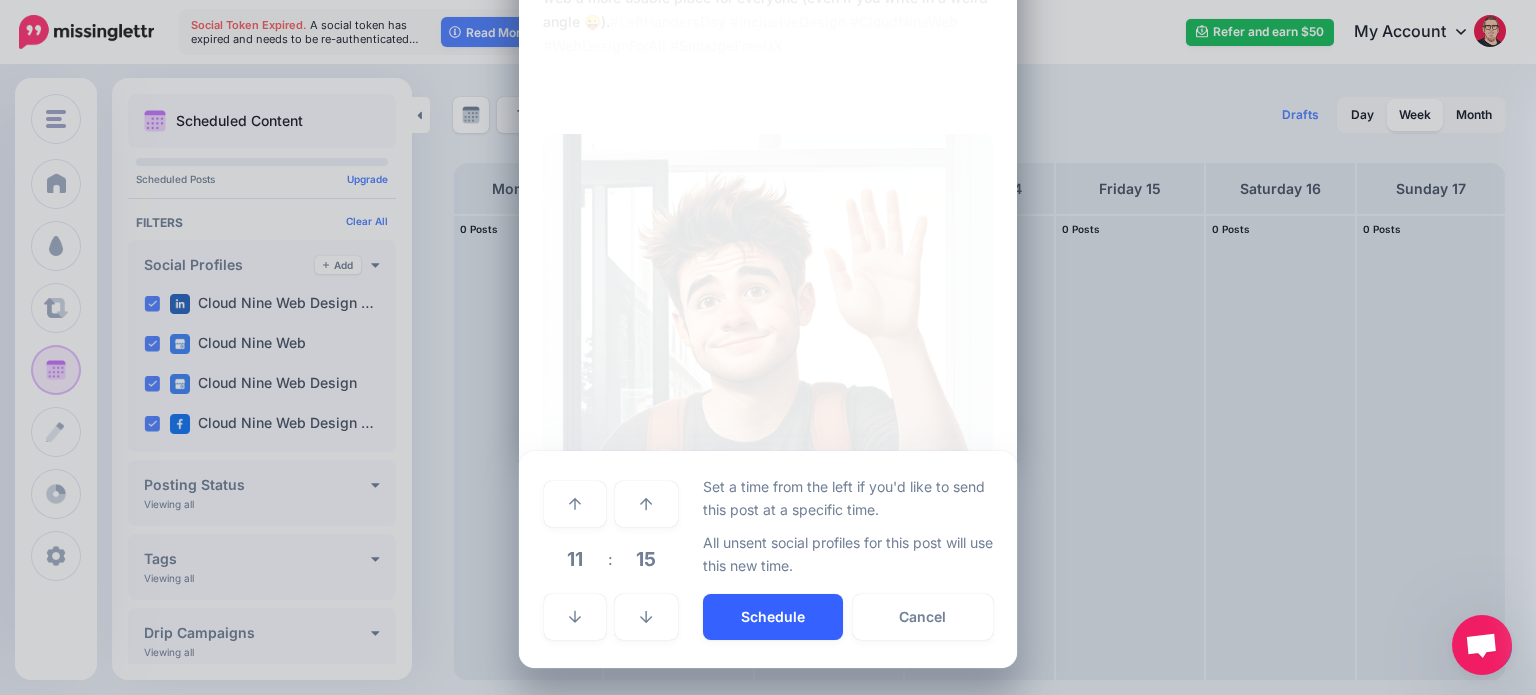click on "Schedule" at bounding box center (773, 617) 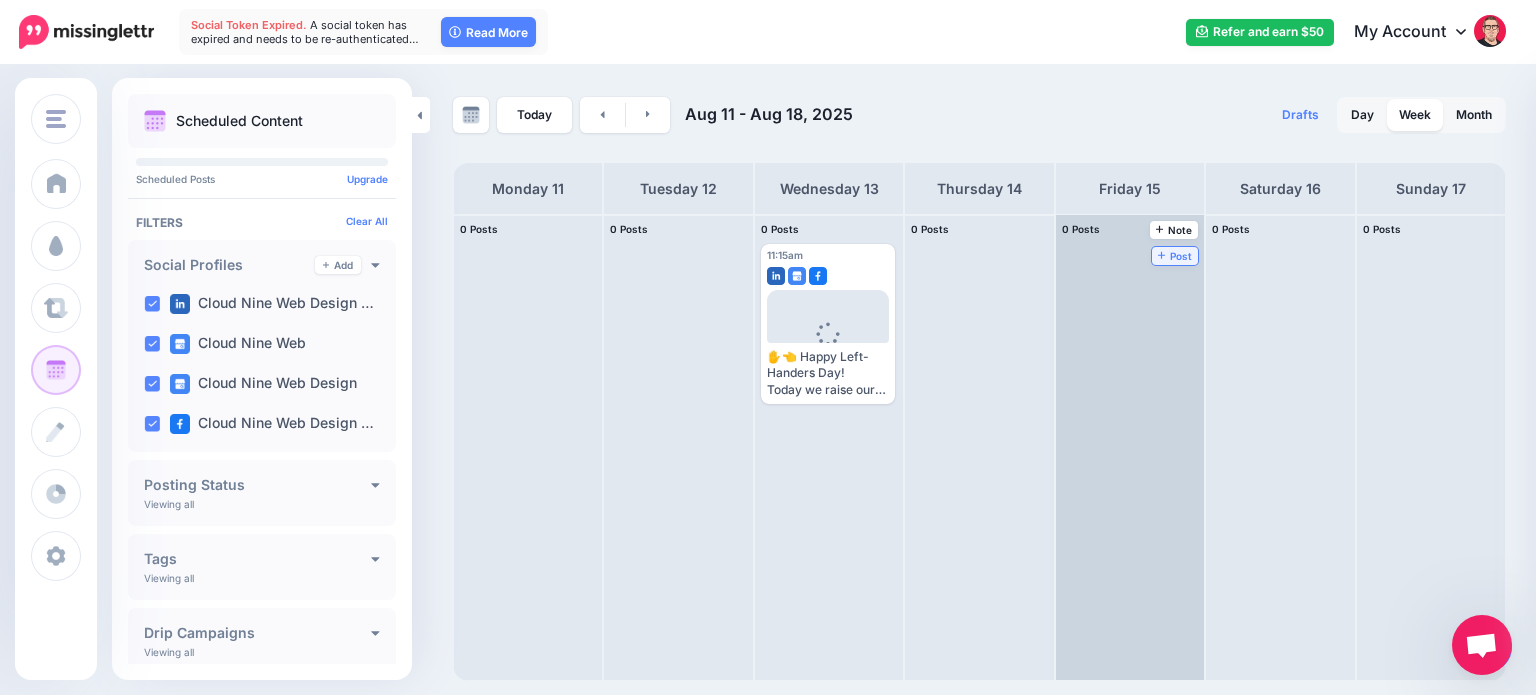 click on "Post" at bounding box center [1175, 256] 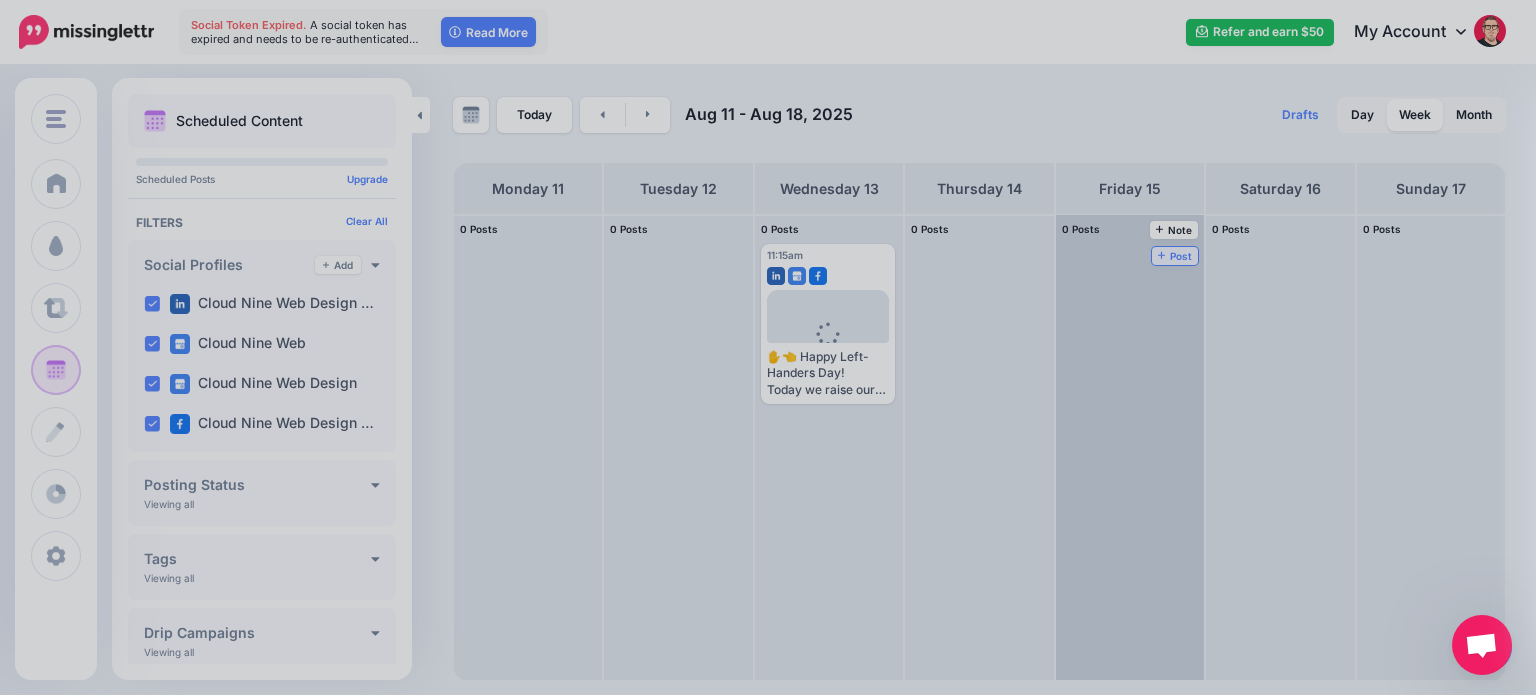 scroll, scrollTop: 0, scrollLeft: 0, axis: both 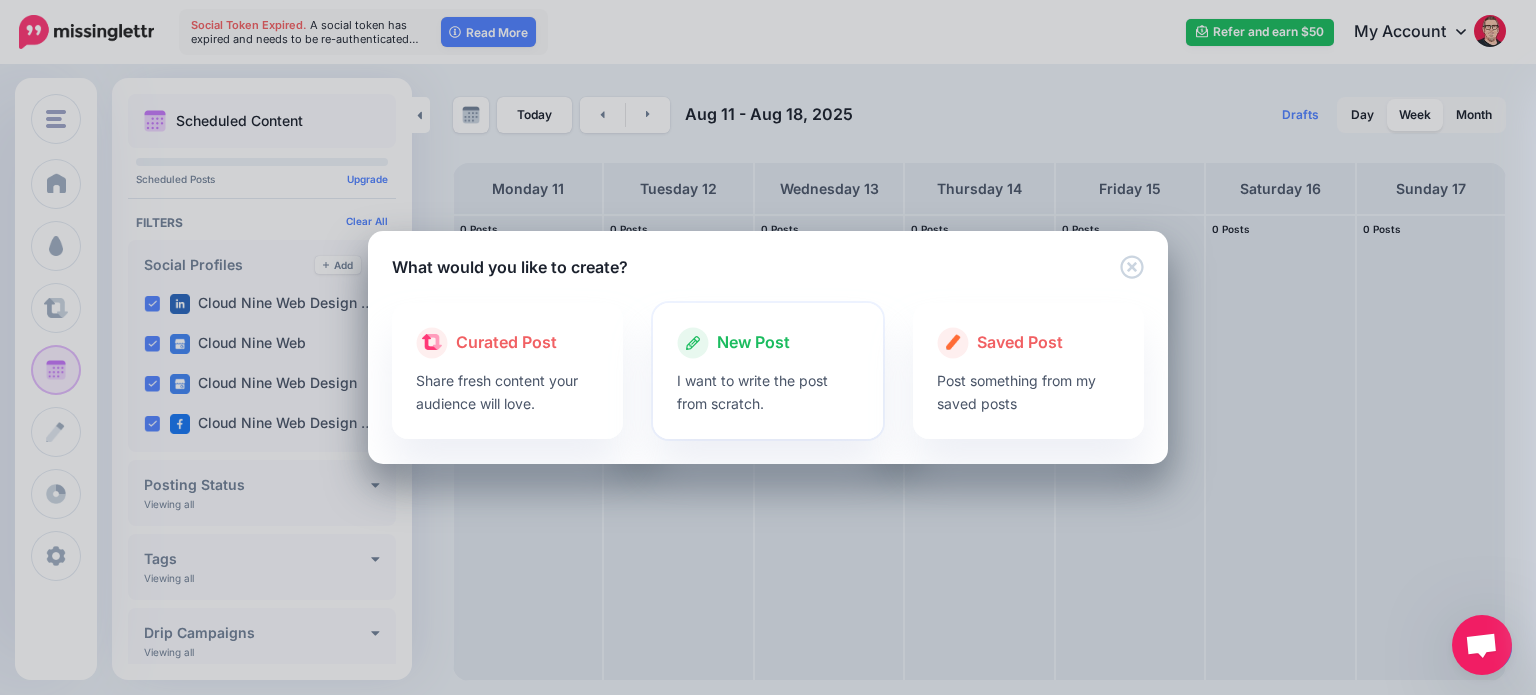 click on "I want to write the post from scratch." at bounding box center [768, 392] 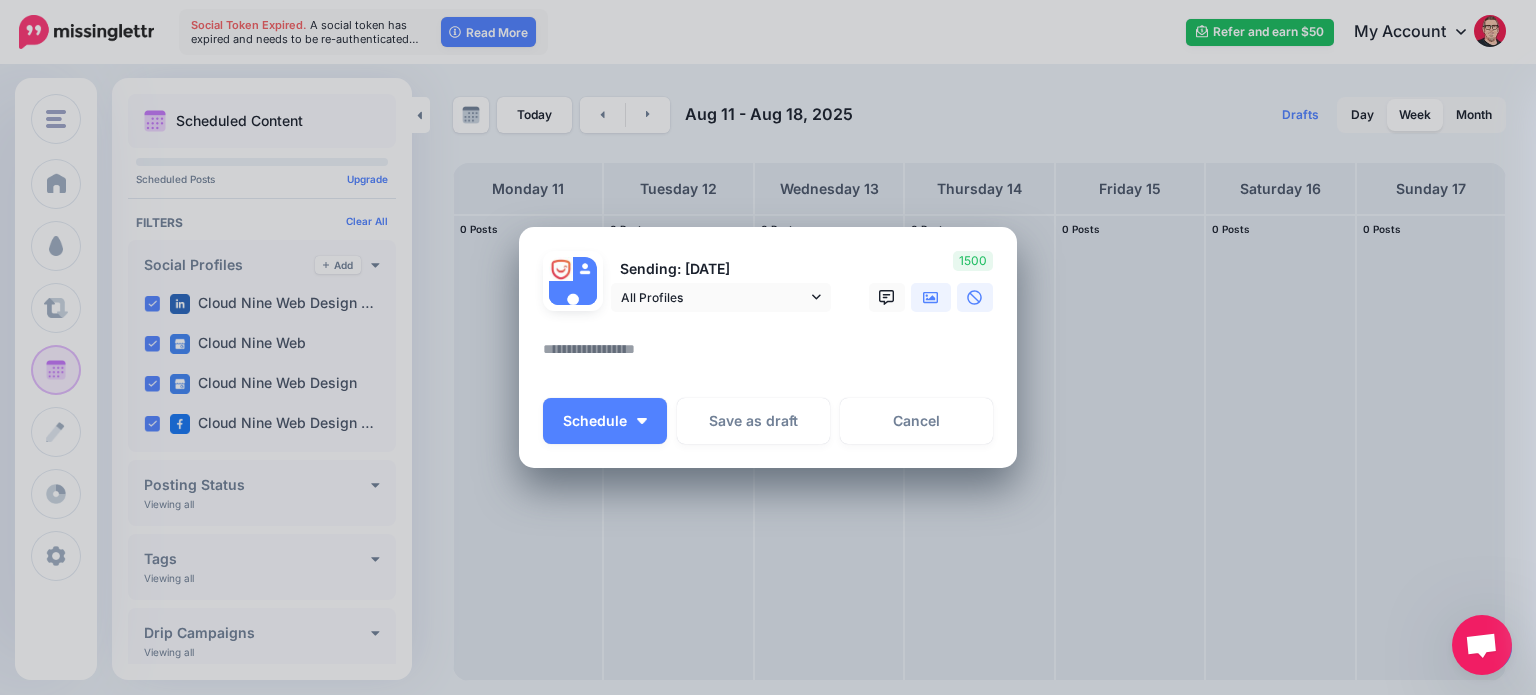 click 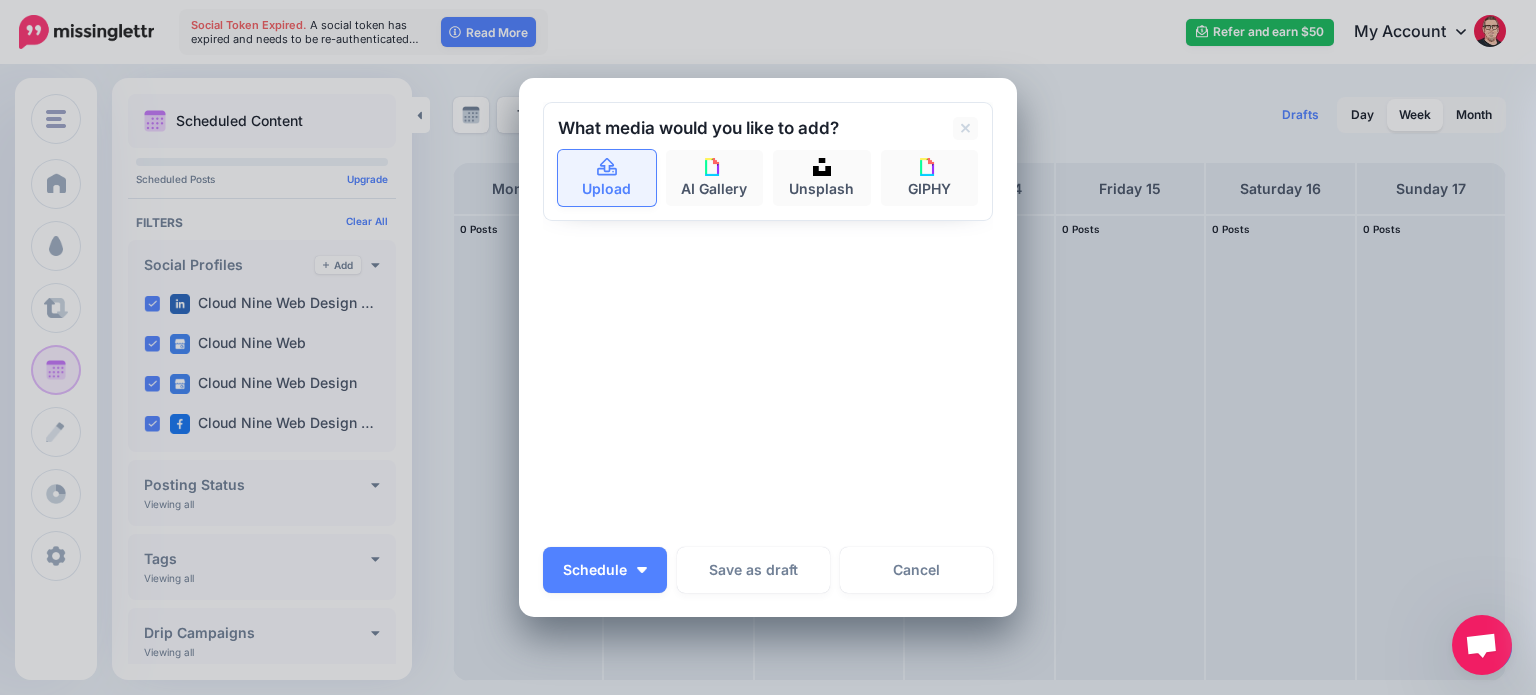 click on "Upload" at bounding box center [607, 178] 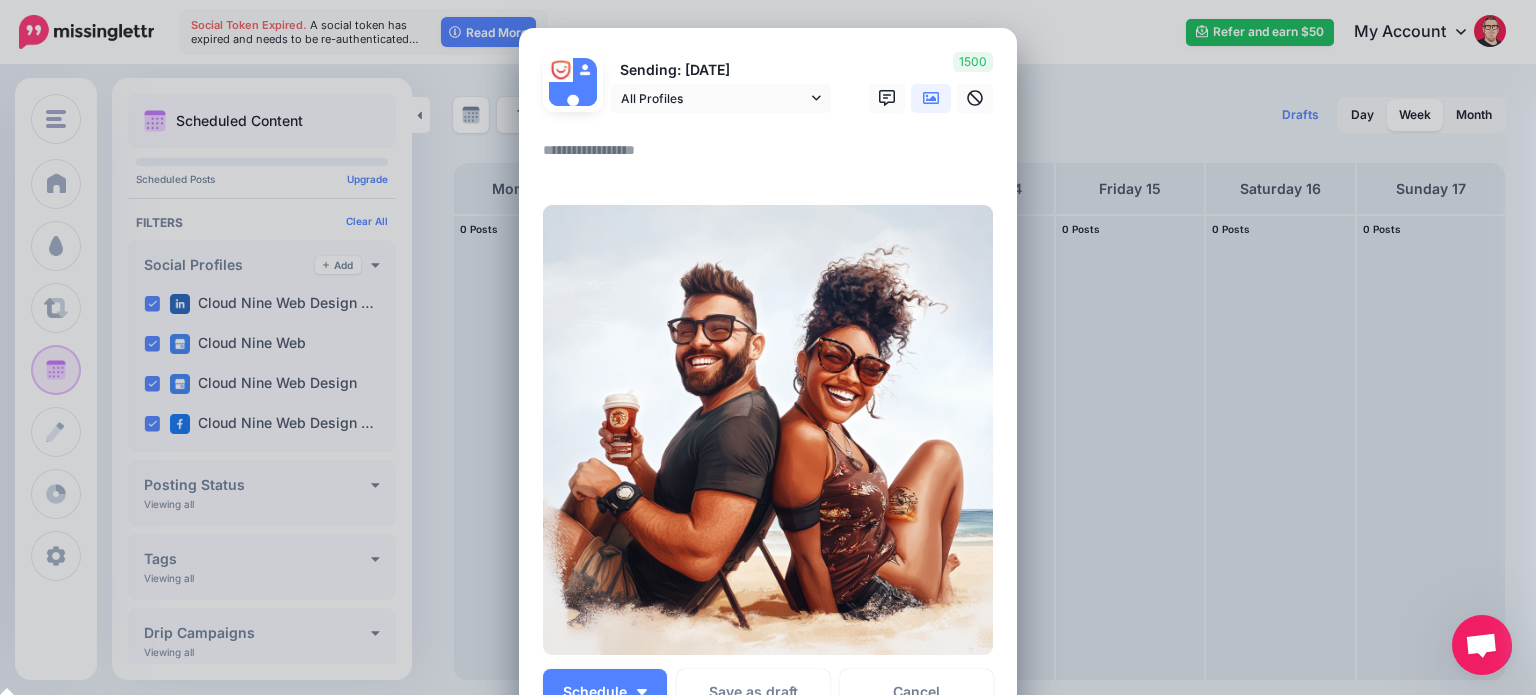 click at bounding box center (773, 157) 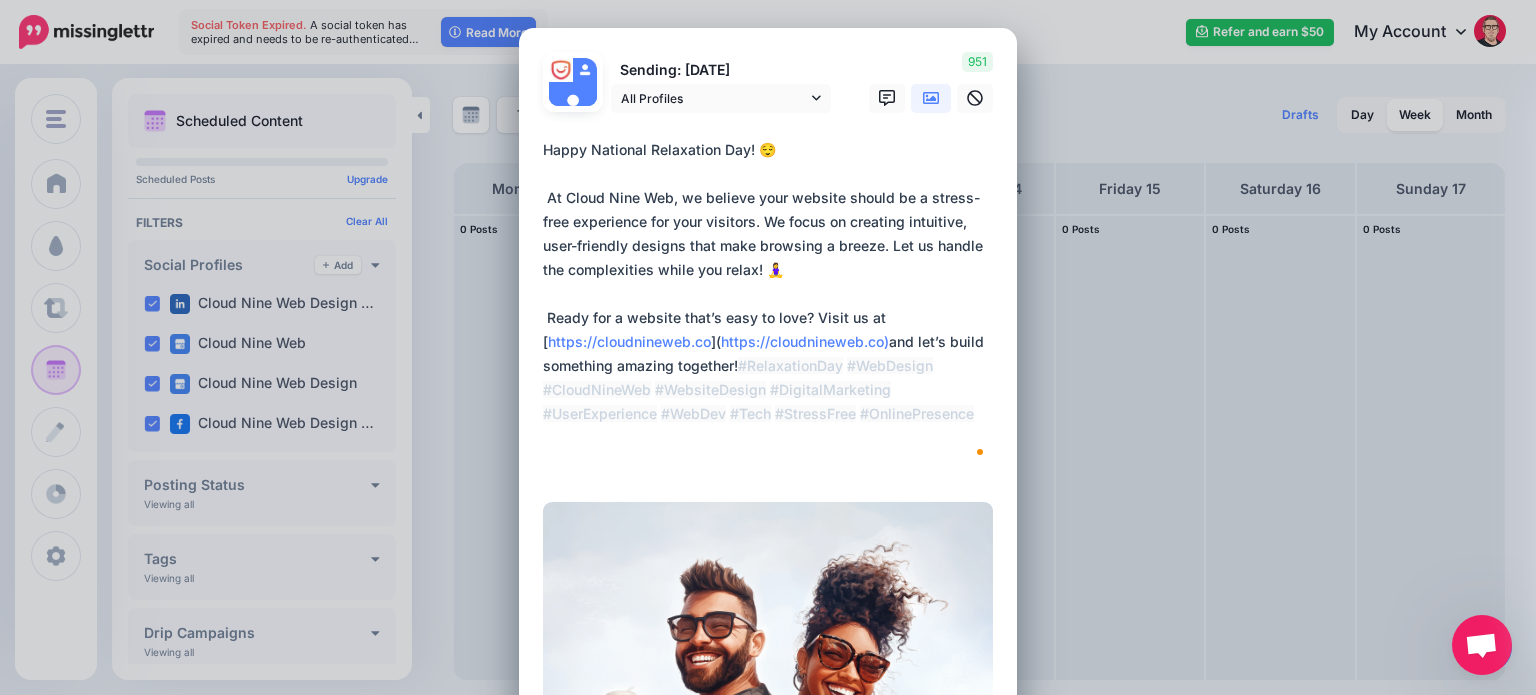 drag, startPoint x: 710, startPoint y: 345, endPoint x: 535, endPoint y: 339, distance: 175.10283 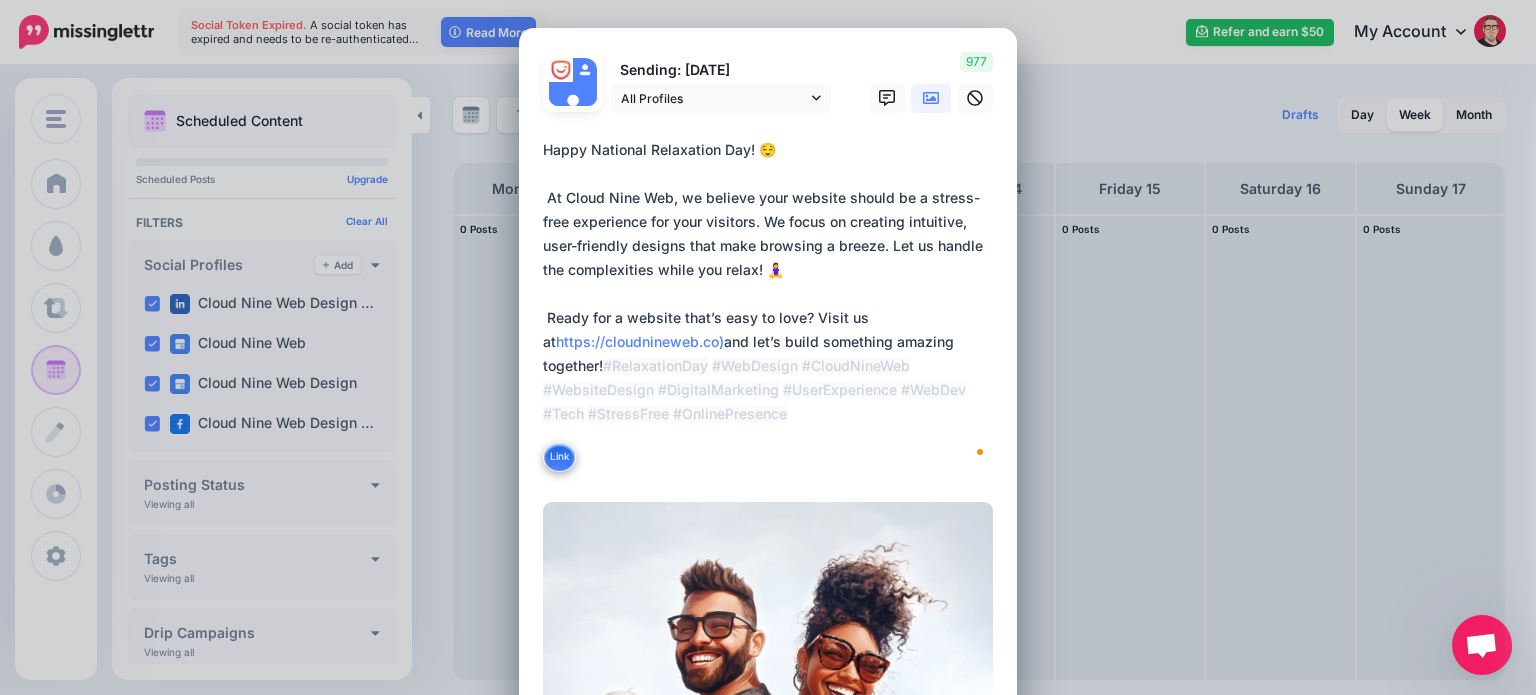click on "**********" at bounding box center [773, 306] 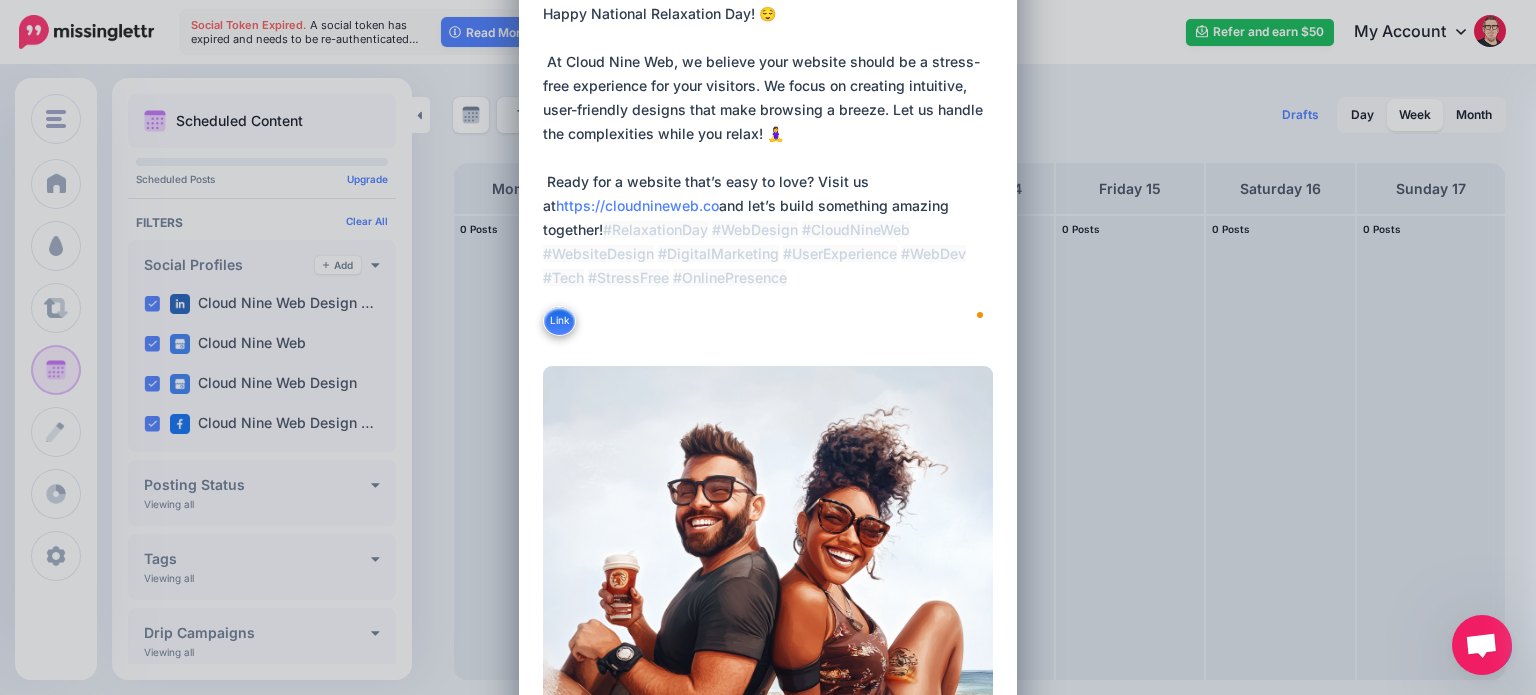 scroll, scrollTop: 400, scrollLeft: 0, axis: vertical 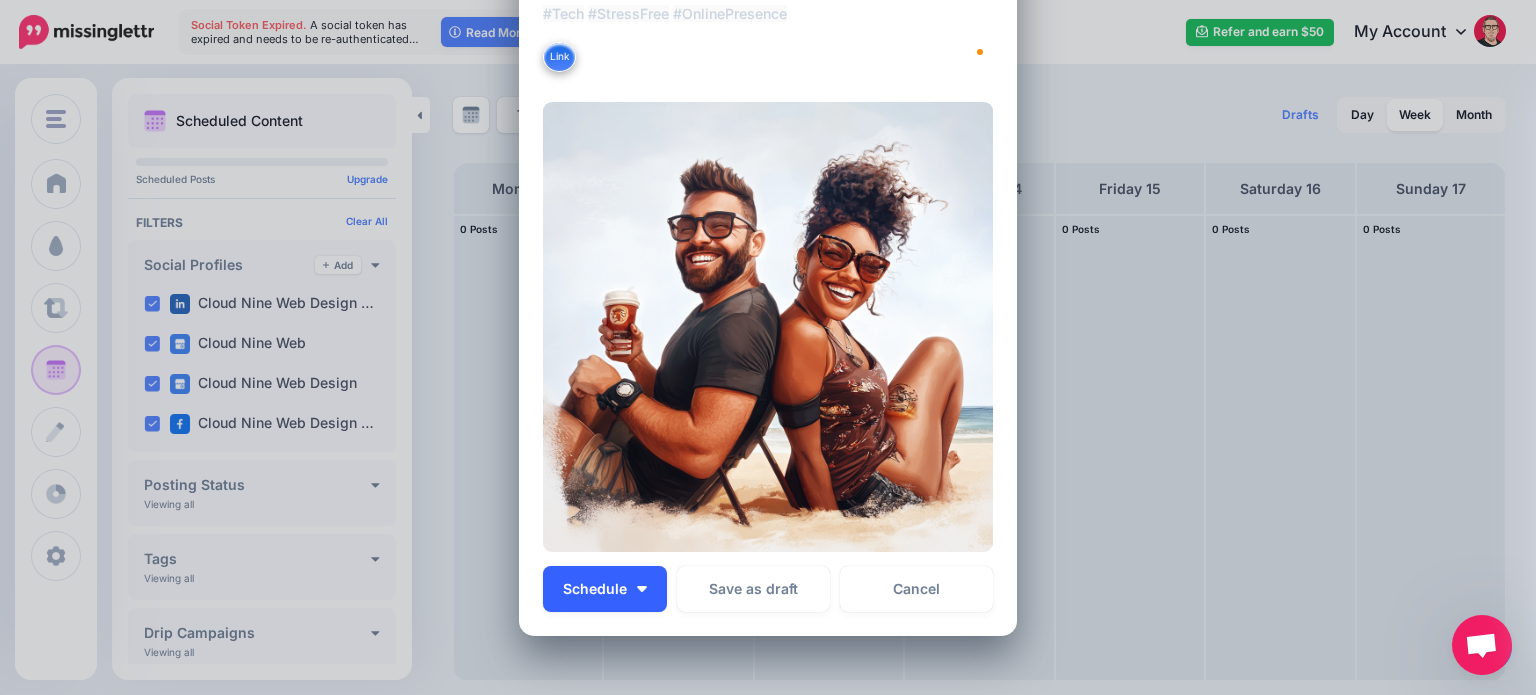 type on "**********" 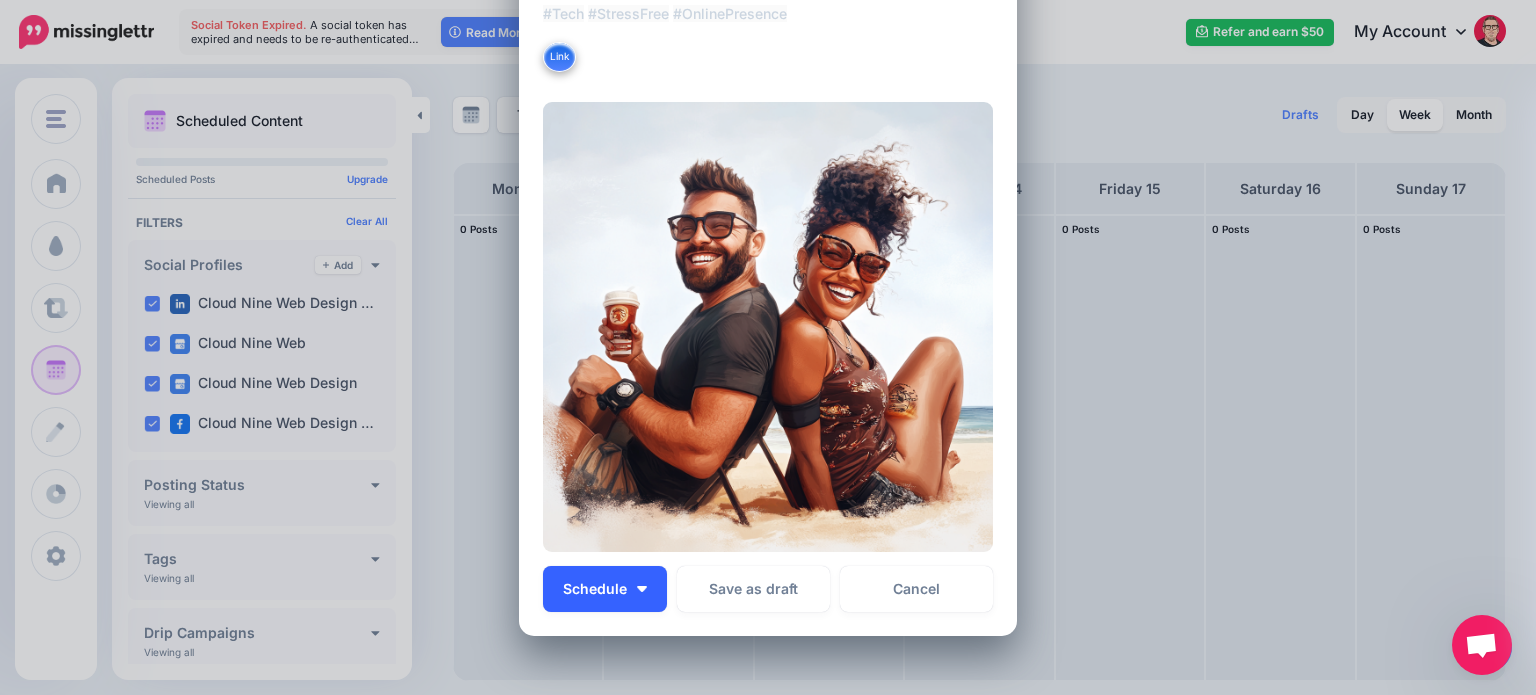 click on "Schedule" at bounding box center [605, 589] 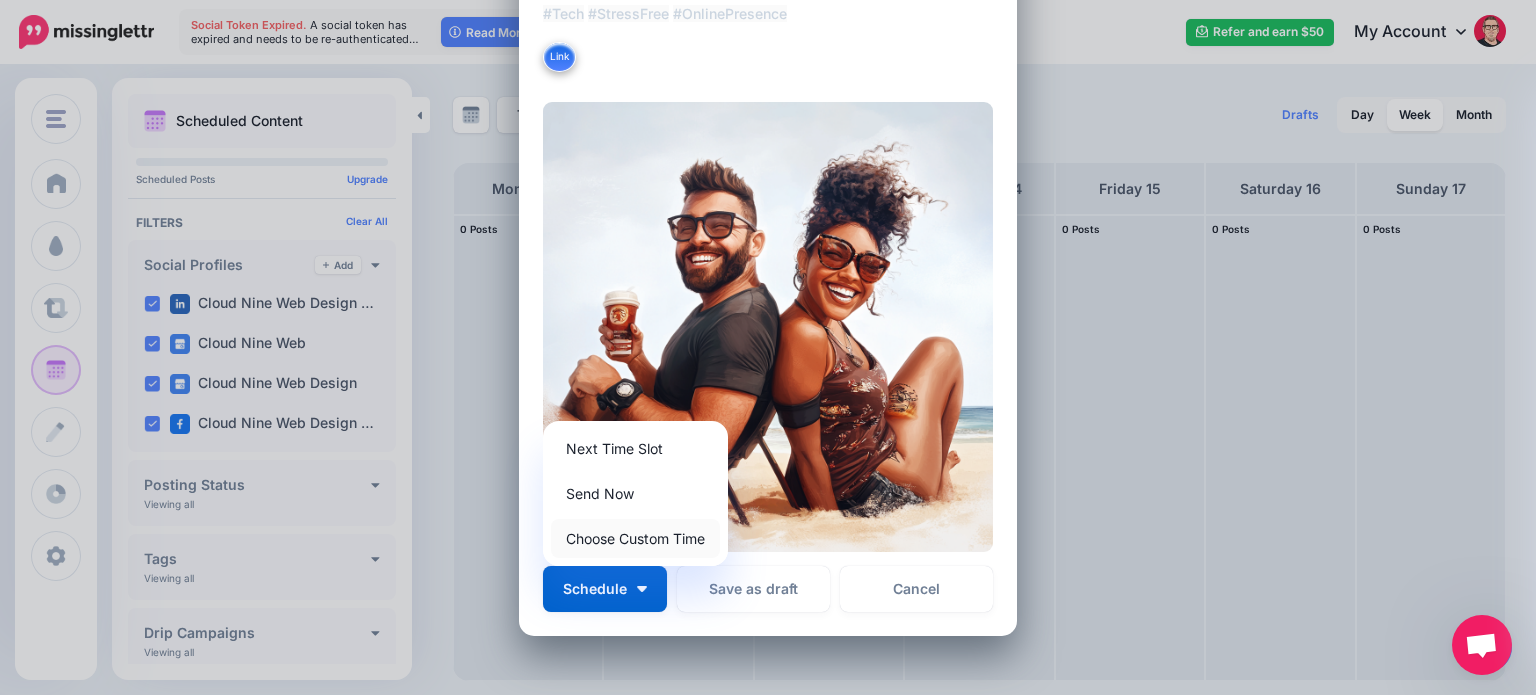 click on "Choose Custom Time" at bounding box center (635, 538) 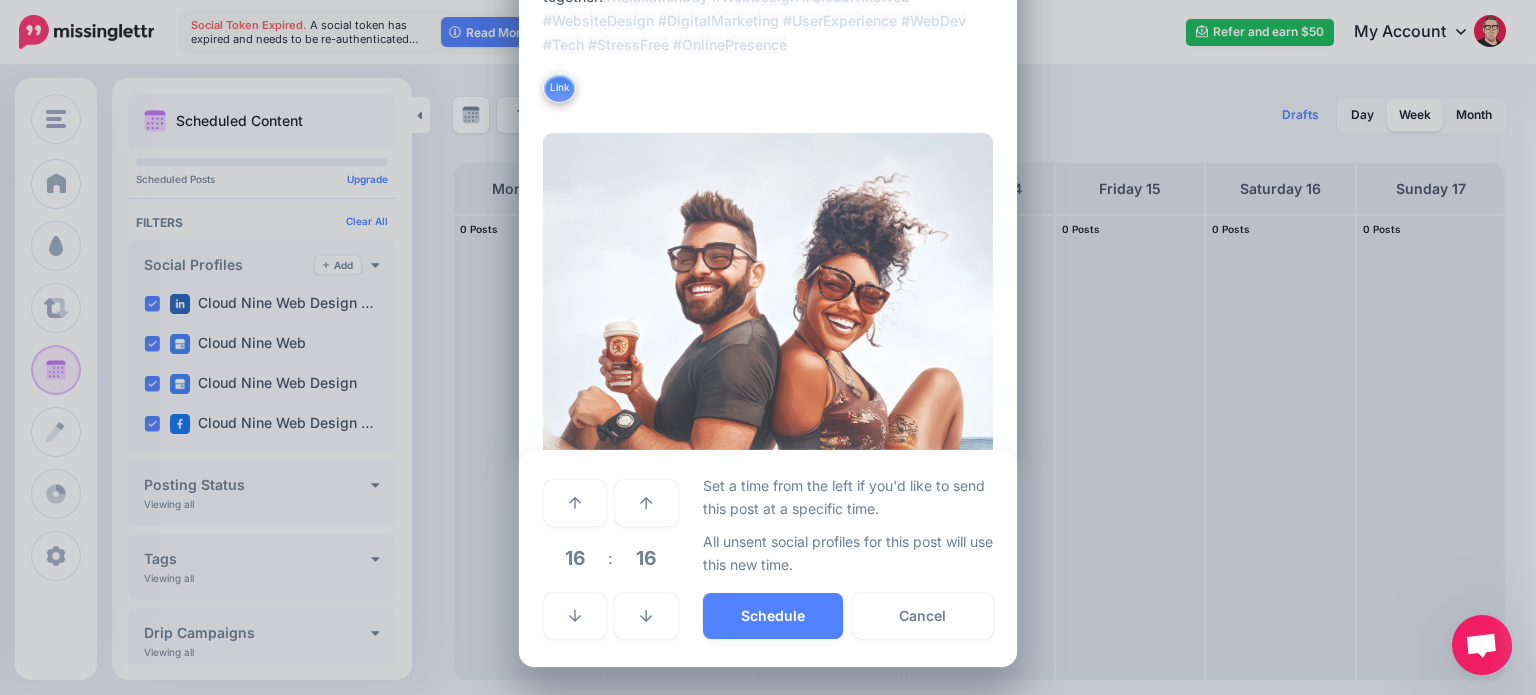 scroll, scrollTop: 368, scrollLeft: 0, axis: vertical 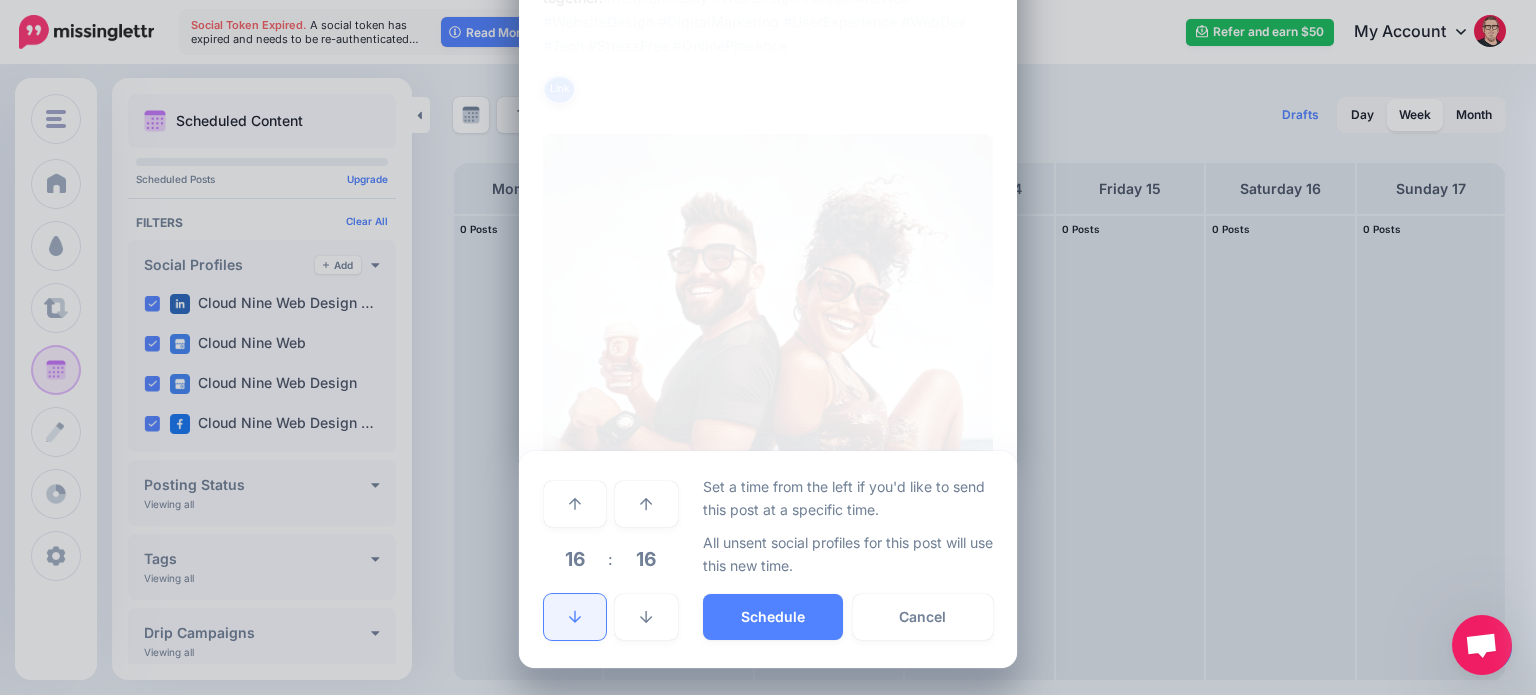 click at bounding box center [575, 617] 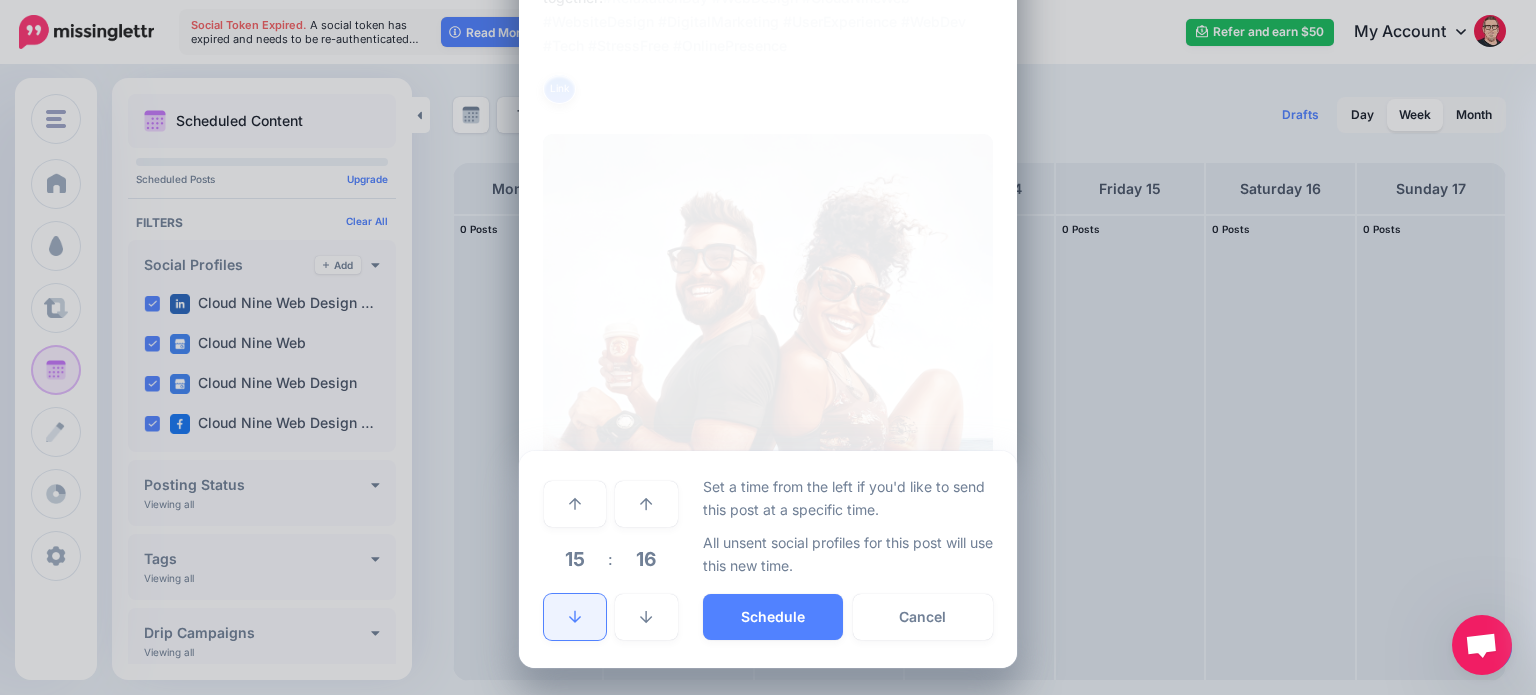 click at bounding box center (575, 617) 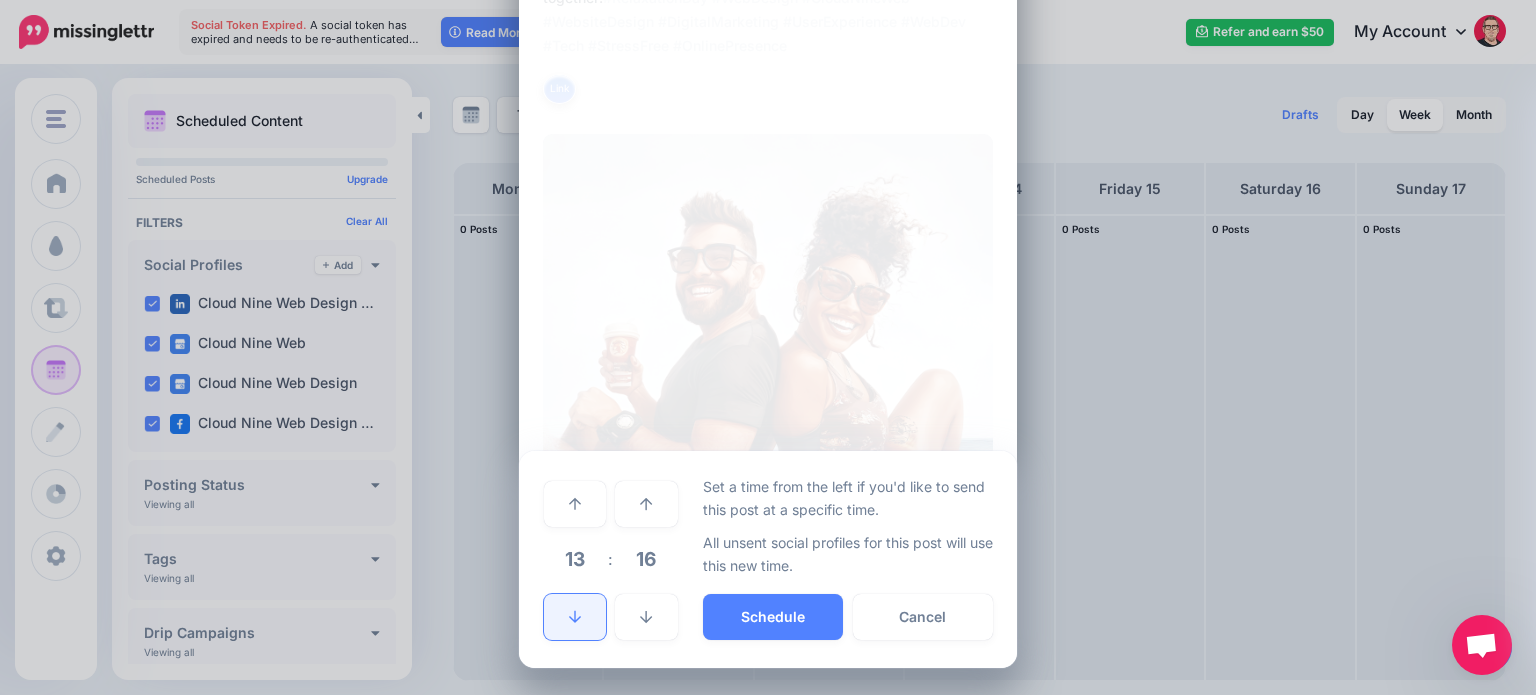 click at bounding box center [575, 617] 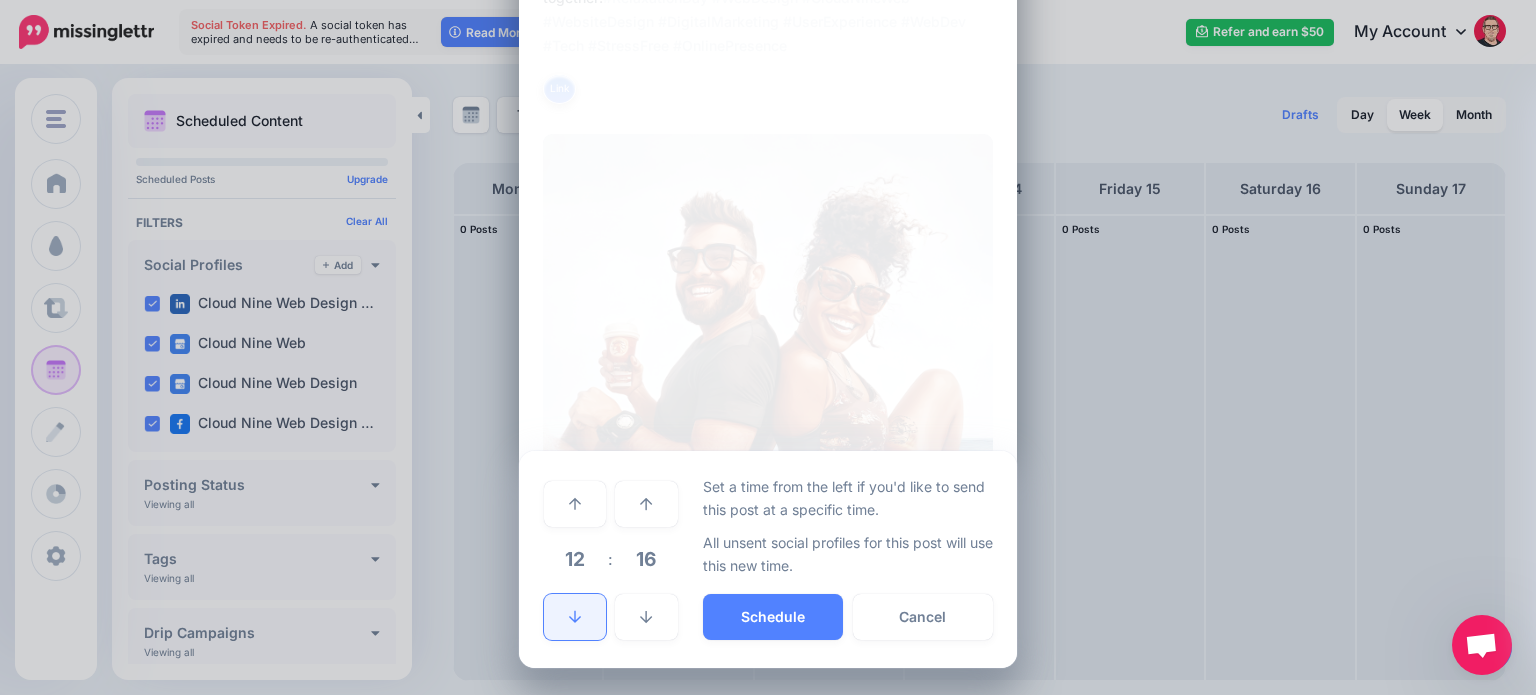 click at bounding box center (575, 617) 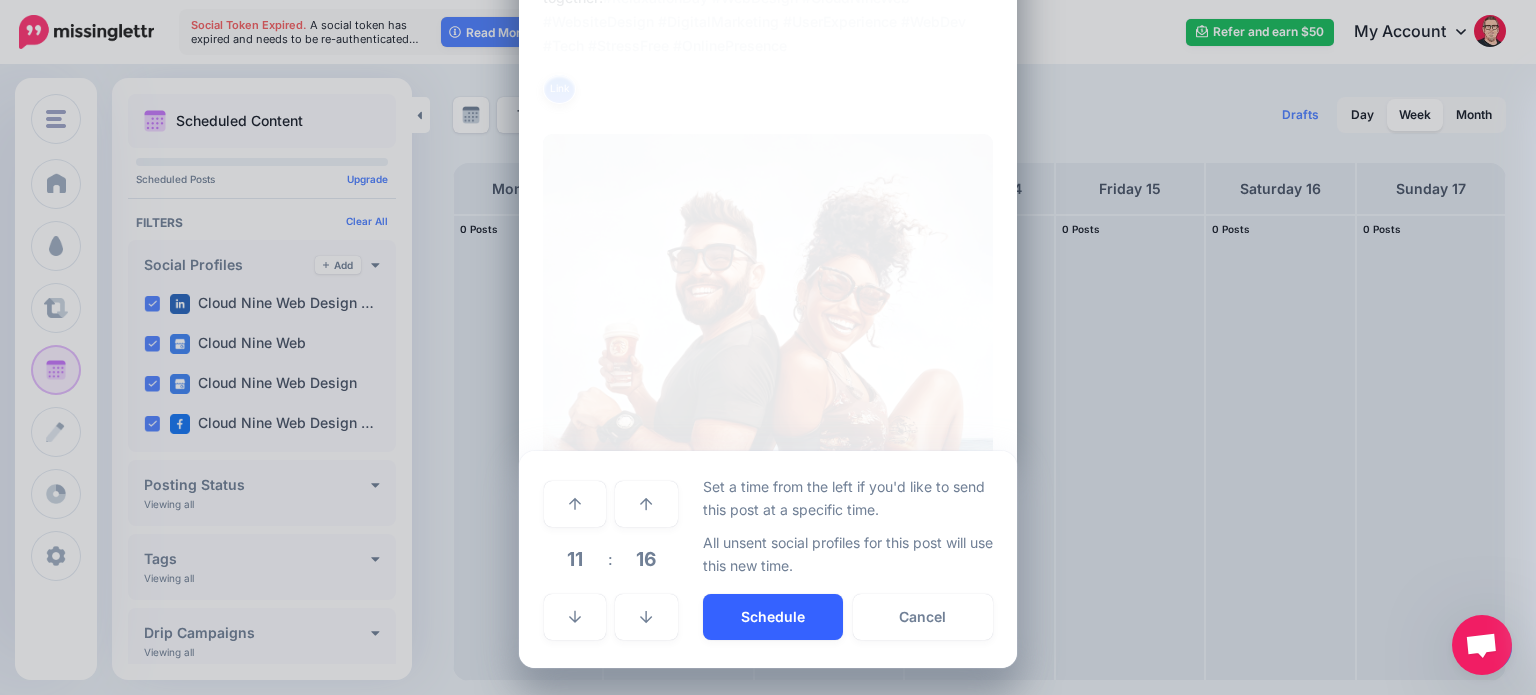 click on "Schedule" at bounding box center (773, 617) 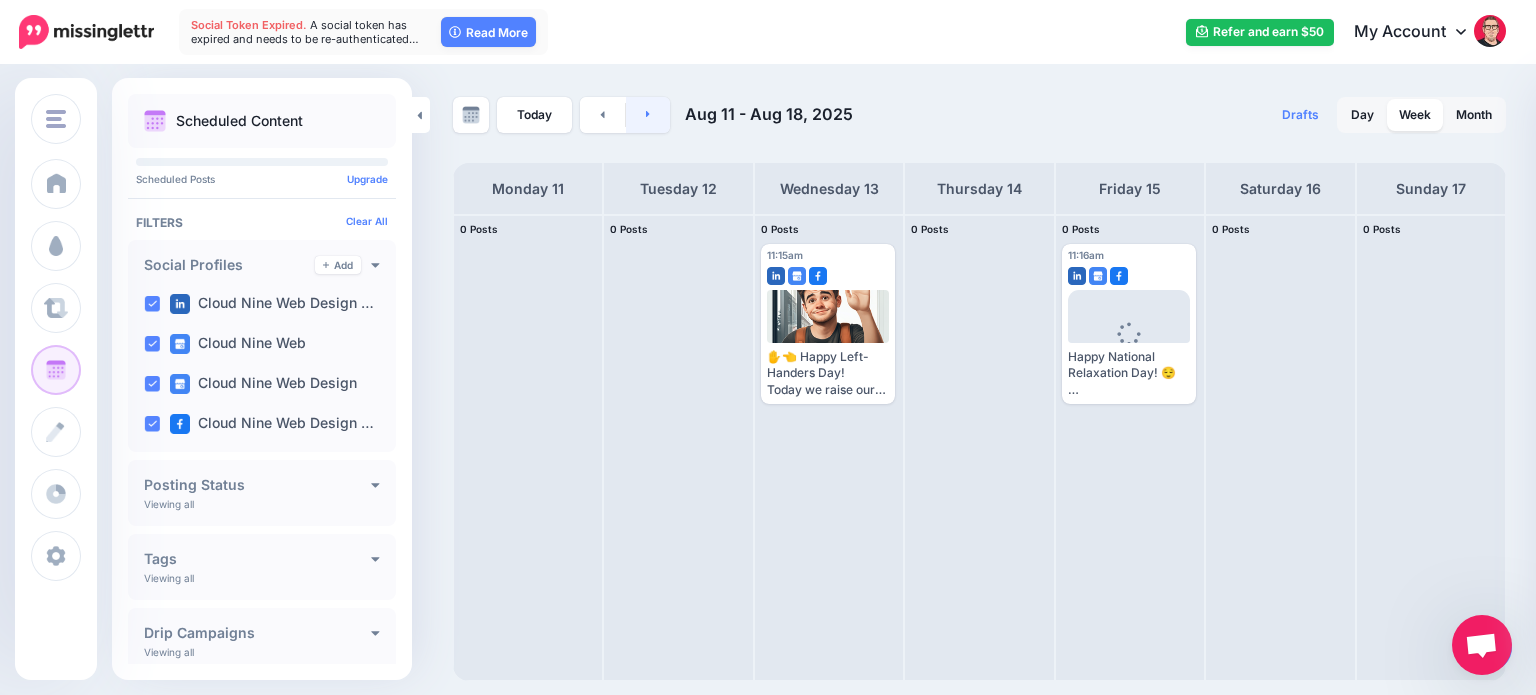 click at bounding box center [648, 115] 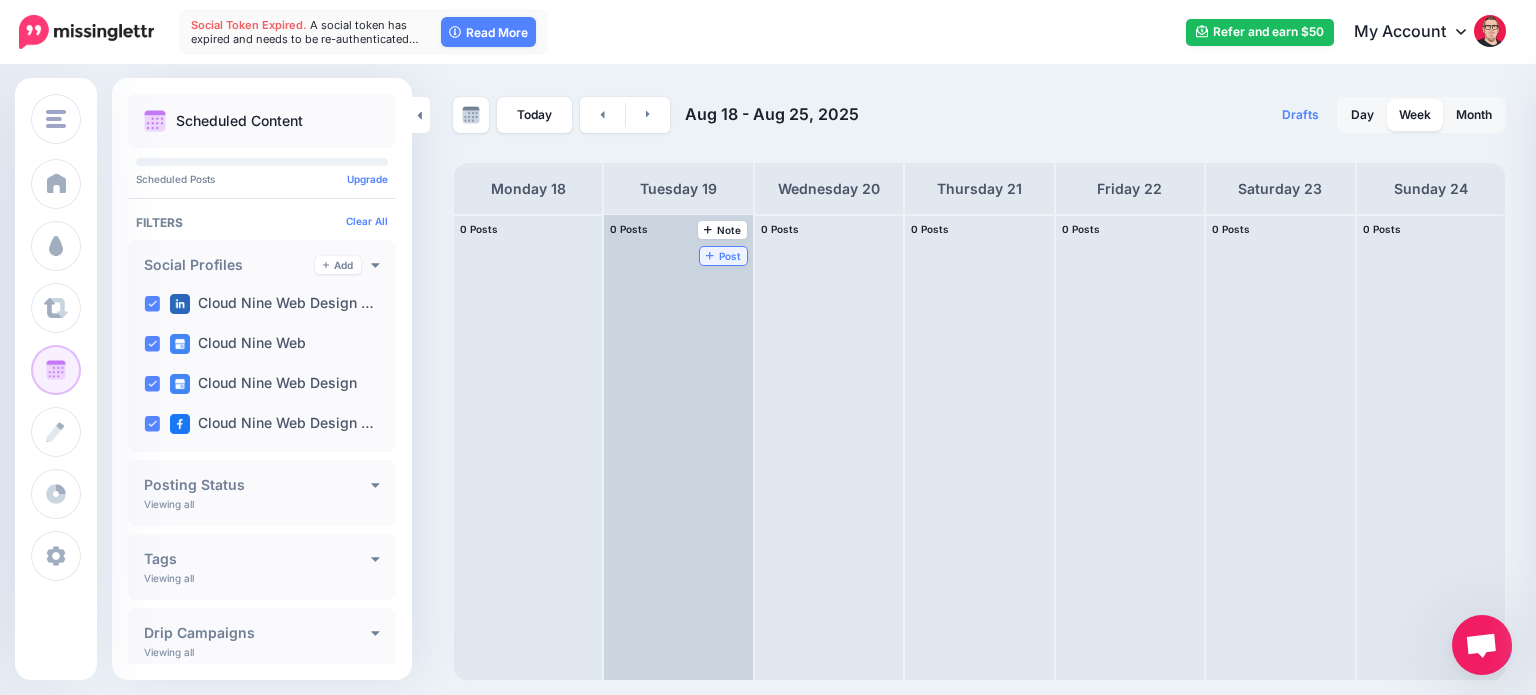 click on "Post" at bounding box center (723, 256) 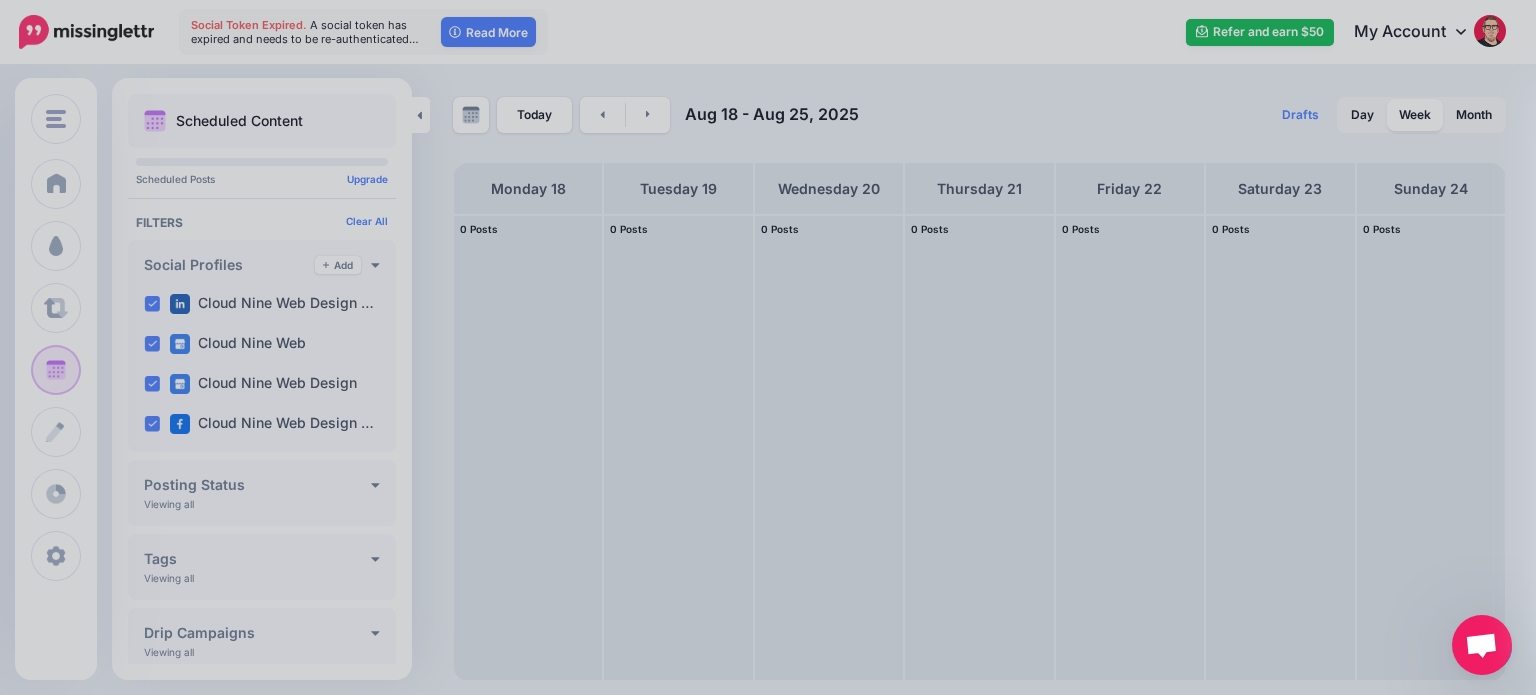 scroll, scrollTop: 0, scrollLeft: 0, axis: both 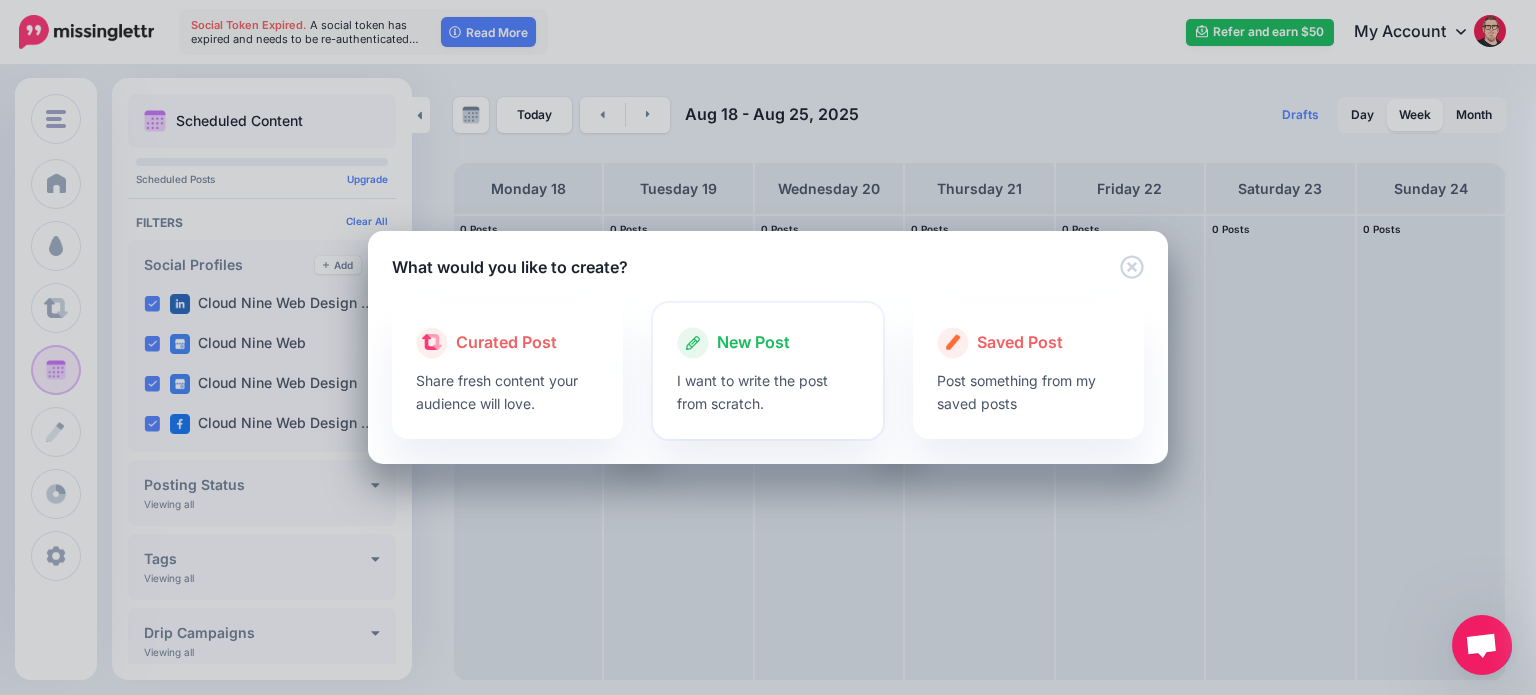 click at bounding box center (768, 364) 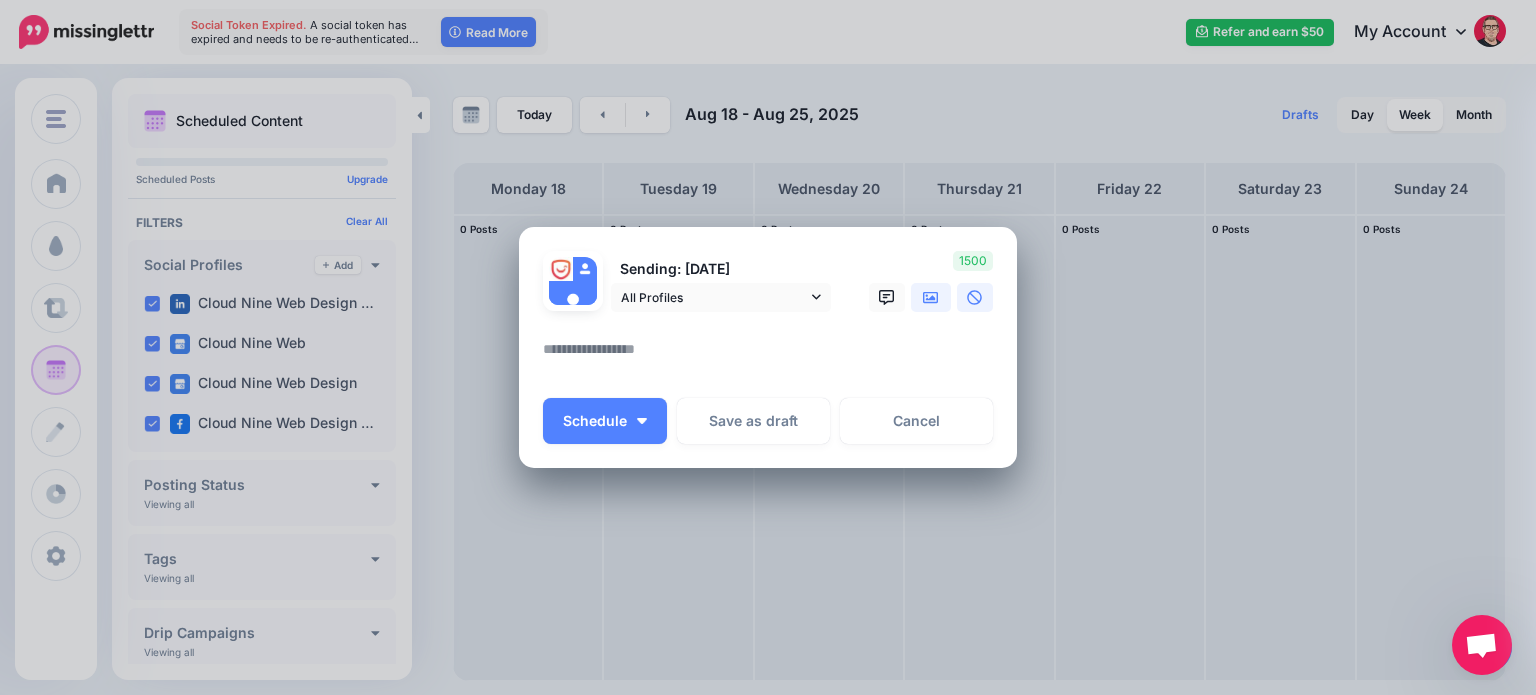 click 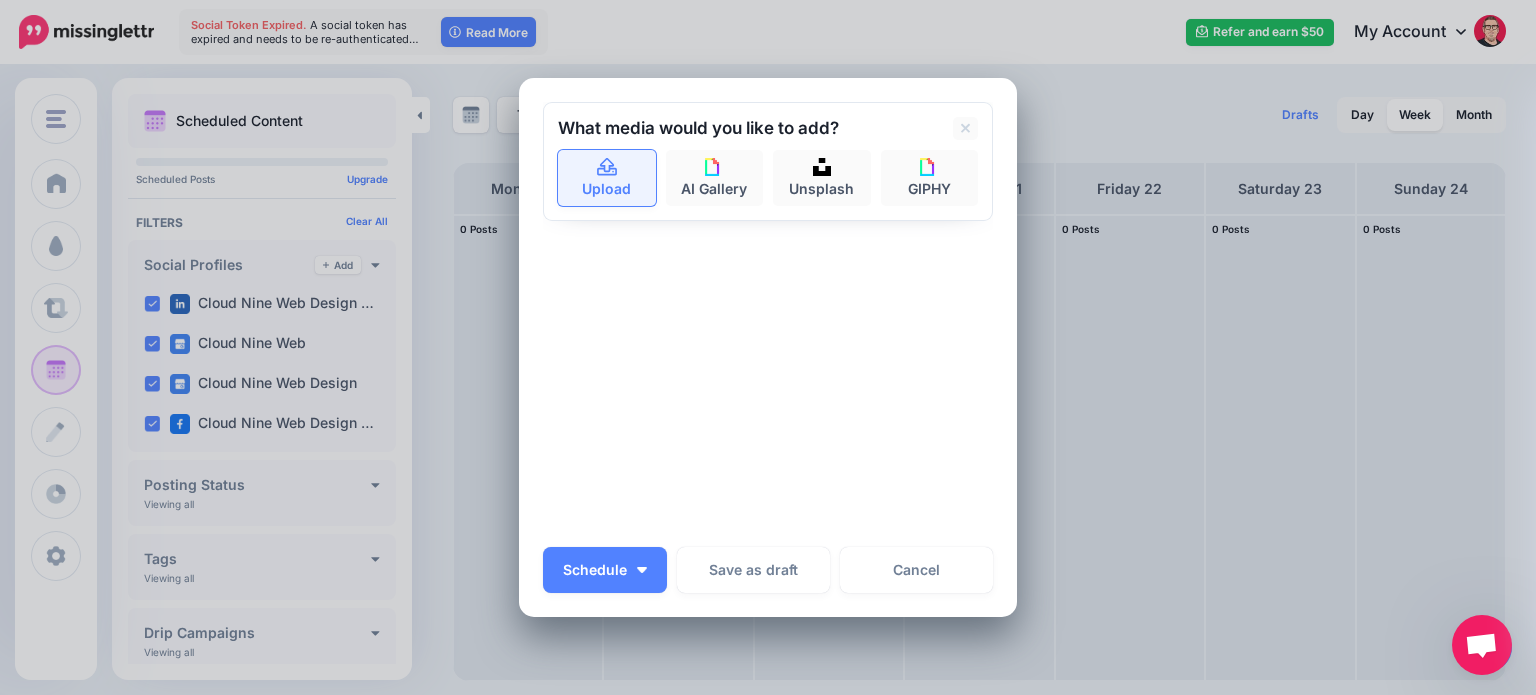 click on "Upload" at bounding box center (607, 178) 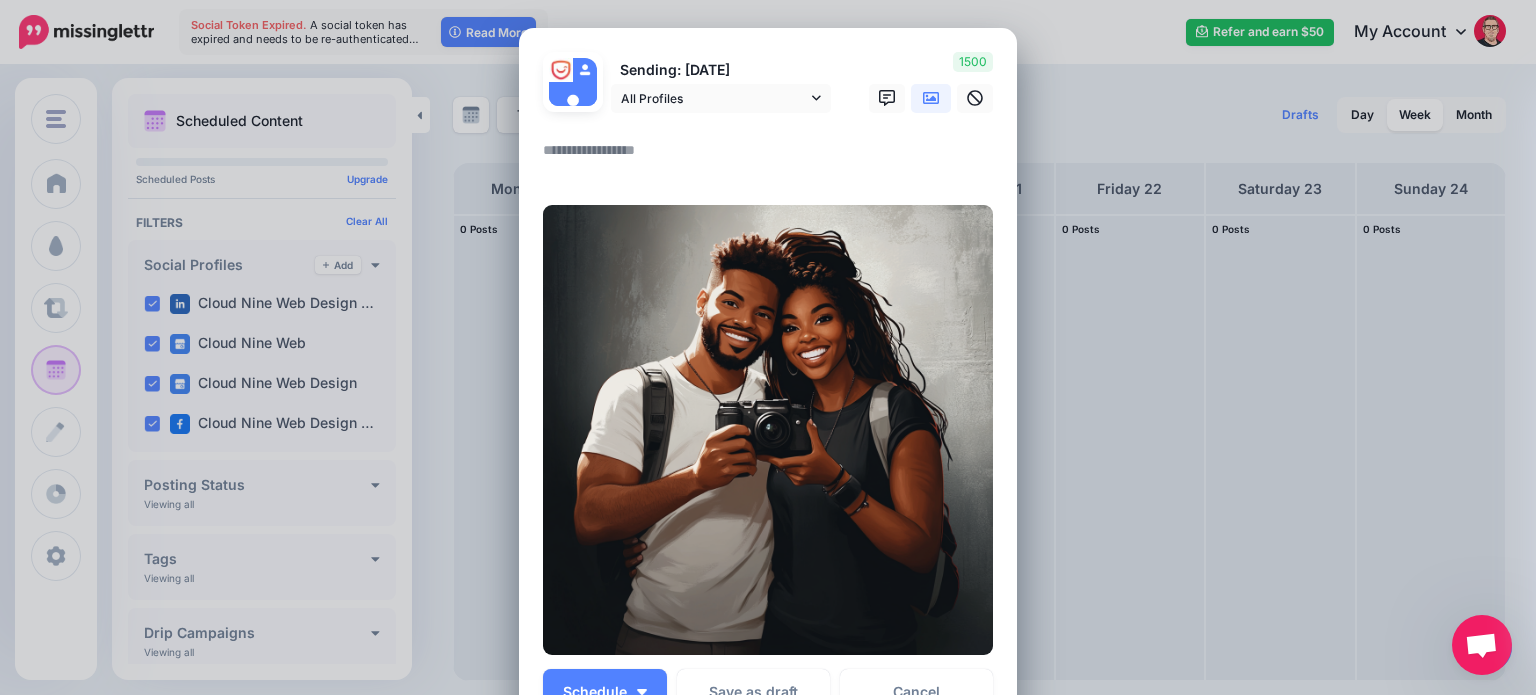 click at bounding box center (773, 157) 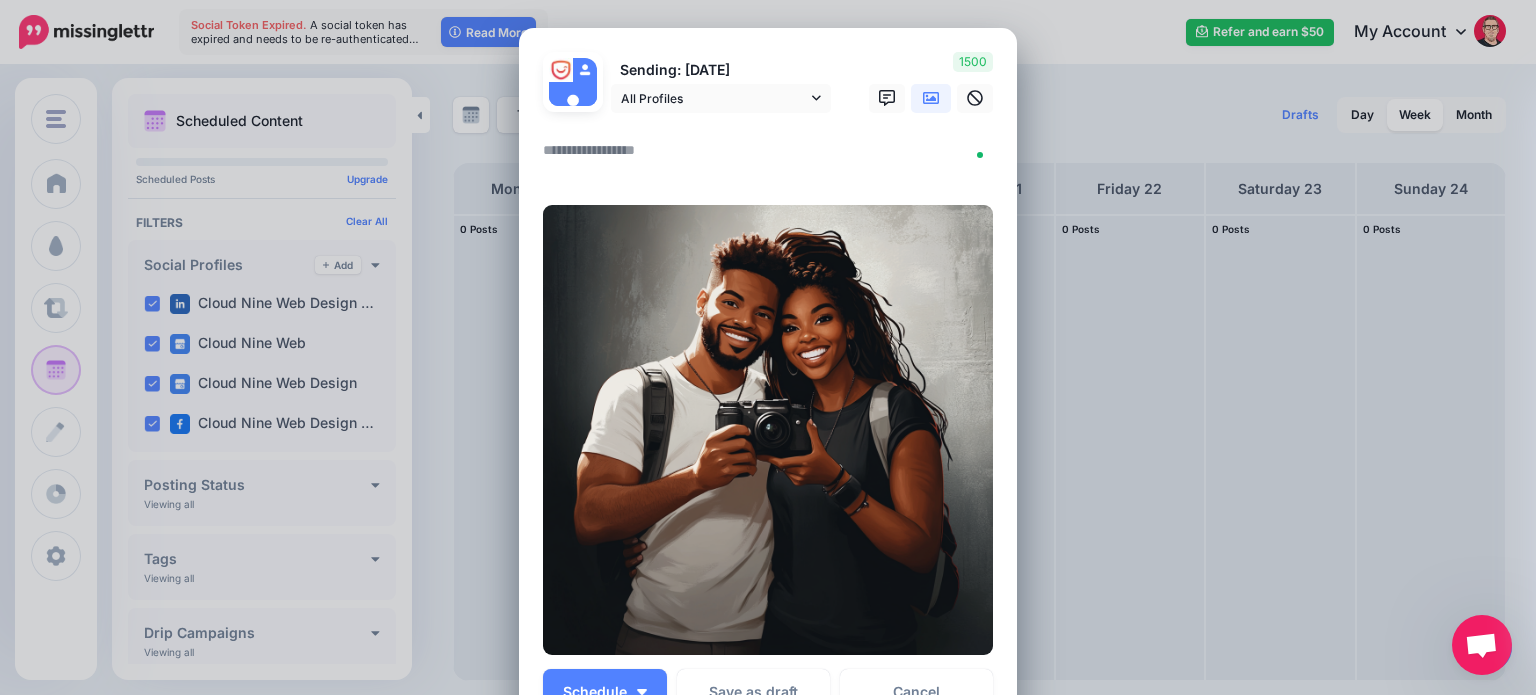 paste on "**********" 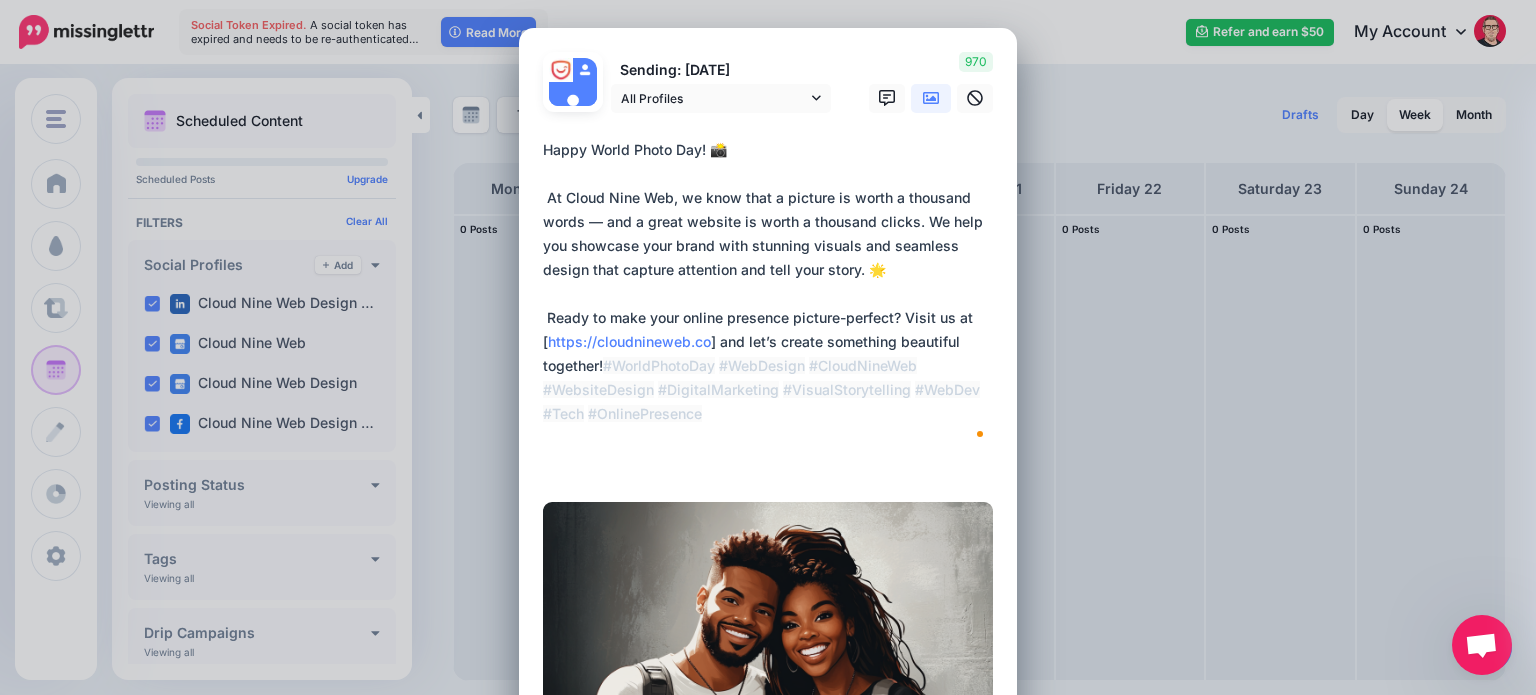 scroll, scrollTop: 400, scrollLeft: 0, axis: vertical 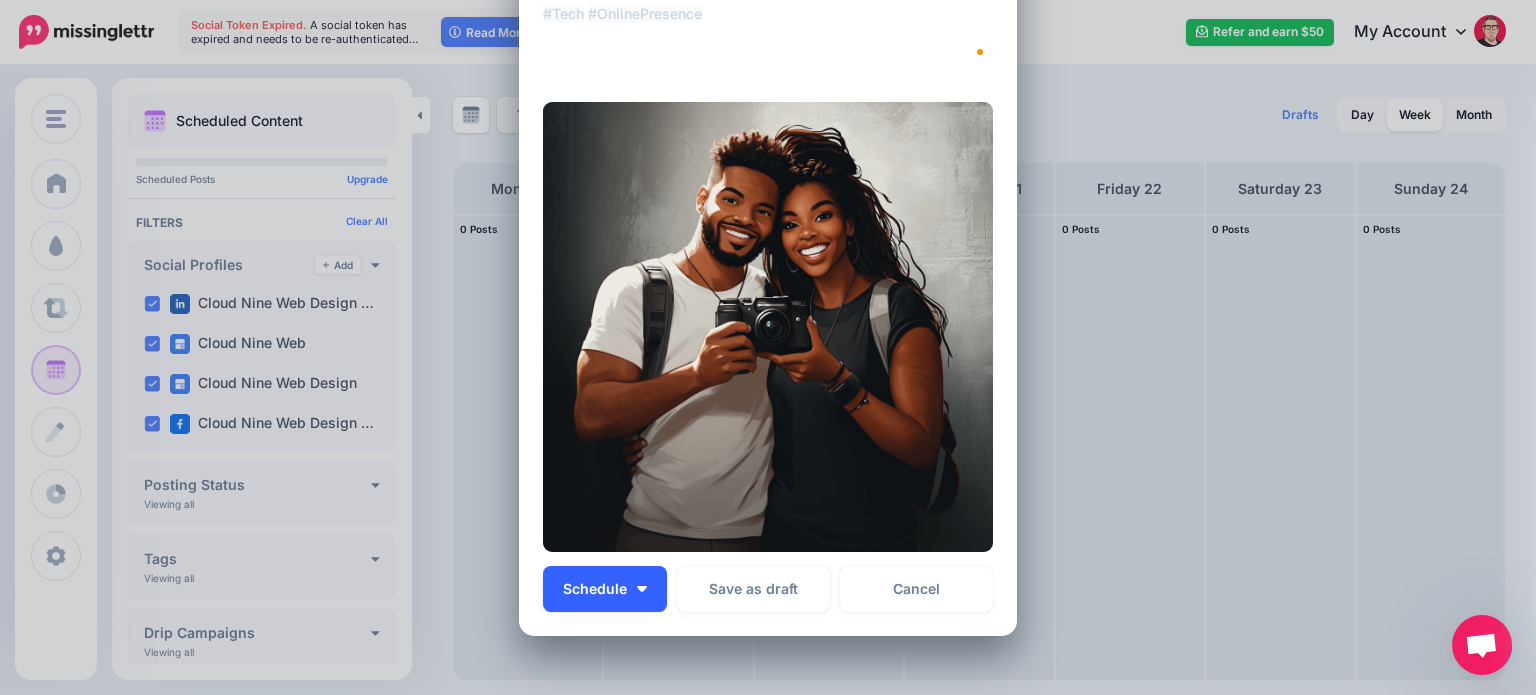 type on "**********" 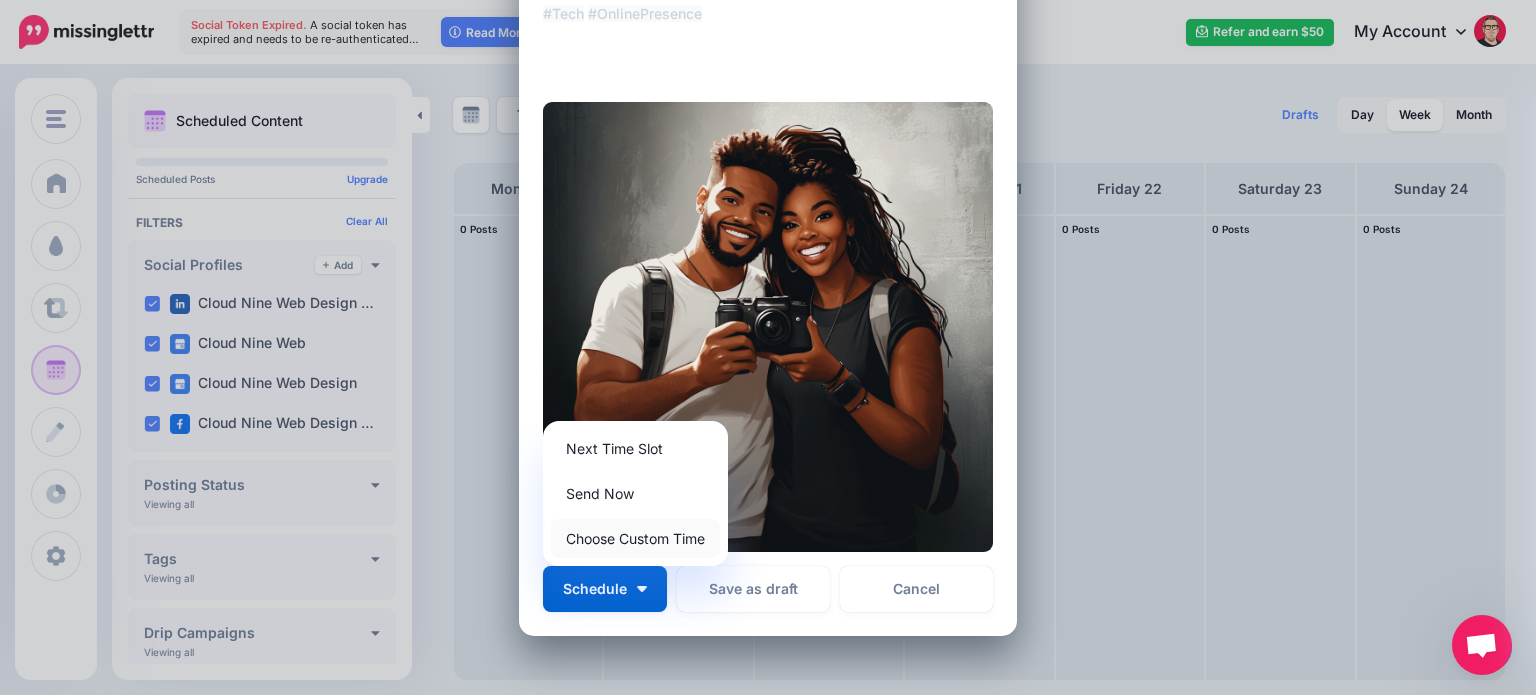 click on "Choose Custom Time" at bounding box center (635, 538) 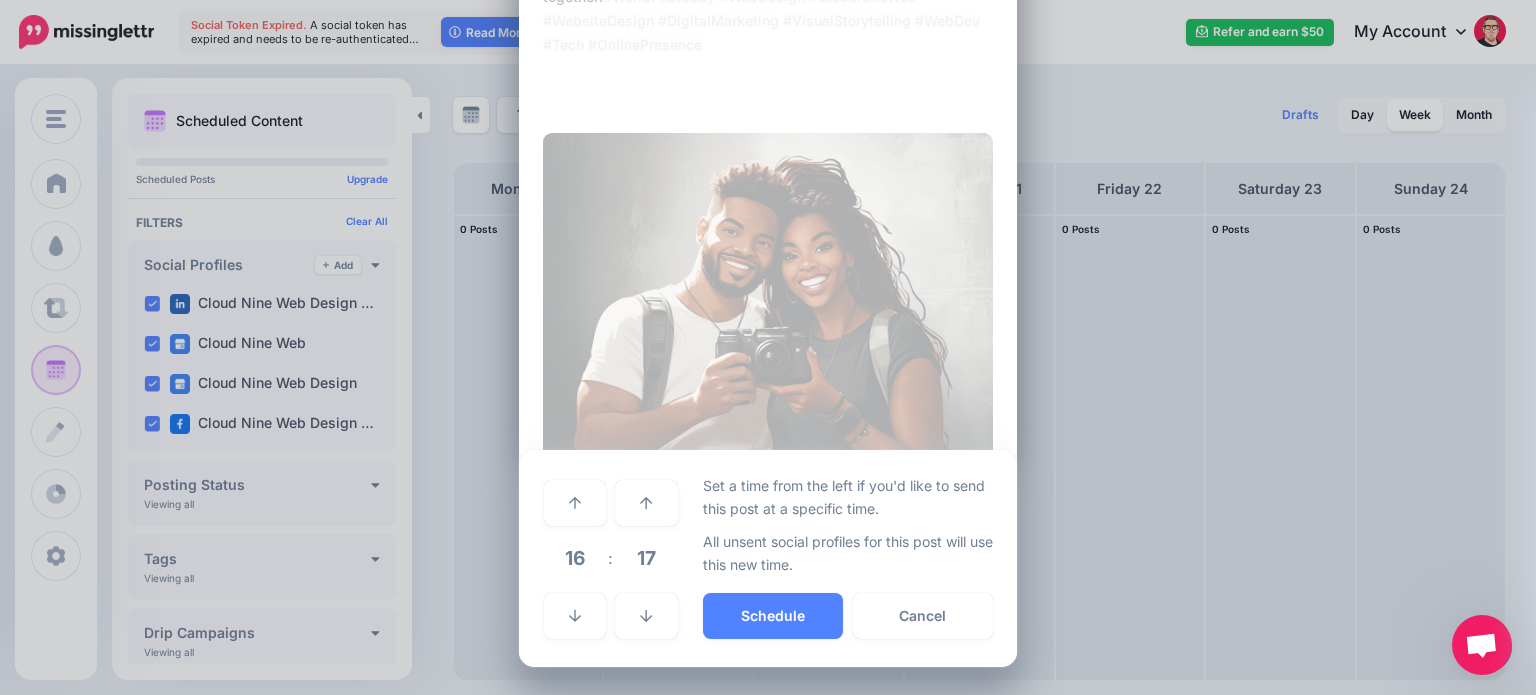 scroll, scrollTop: 368, scrollLeft: 0, axis: vertical 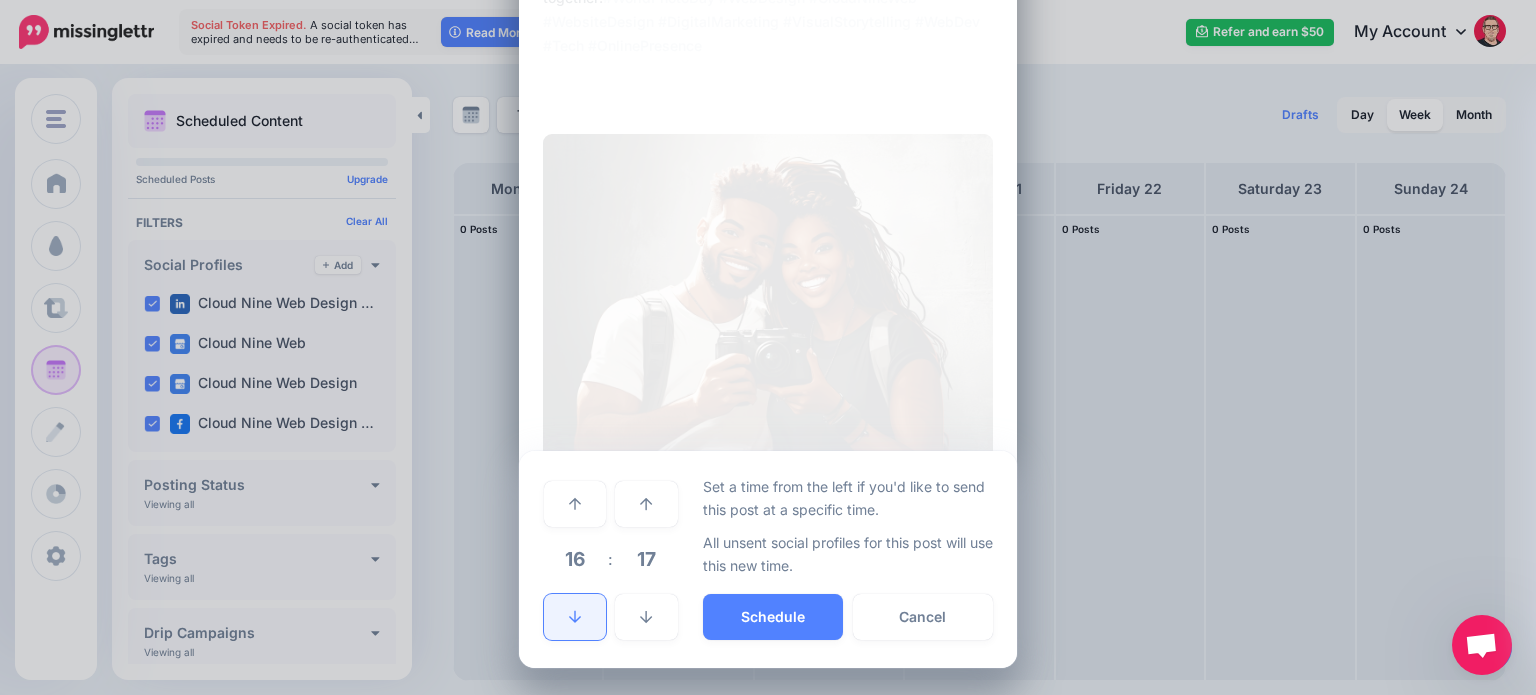 click at bounding box center [575, 617] 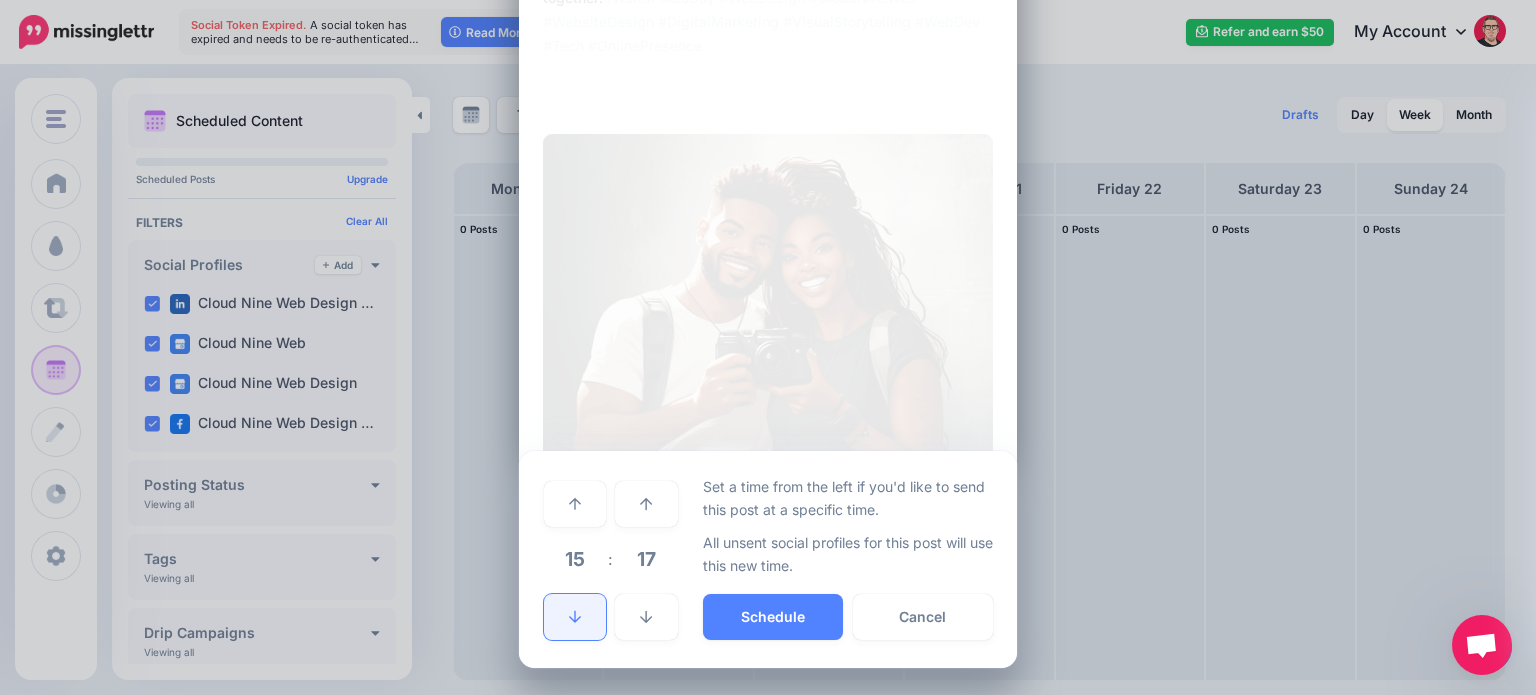 click at bounding box center (575, 617) 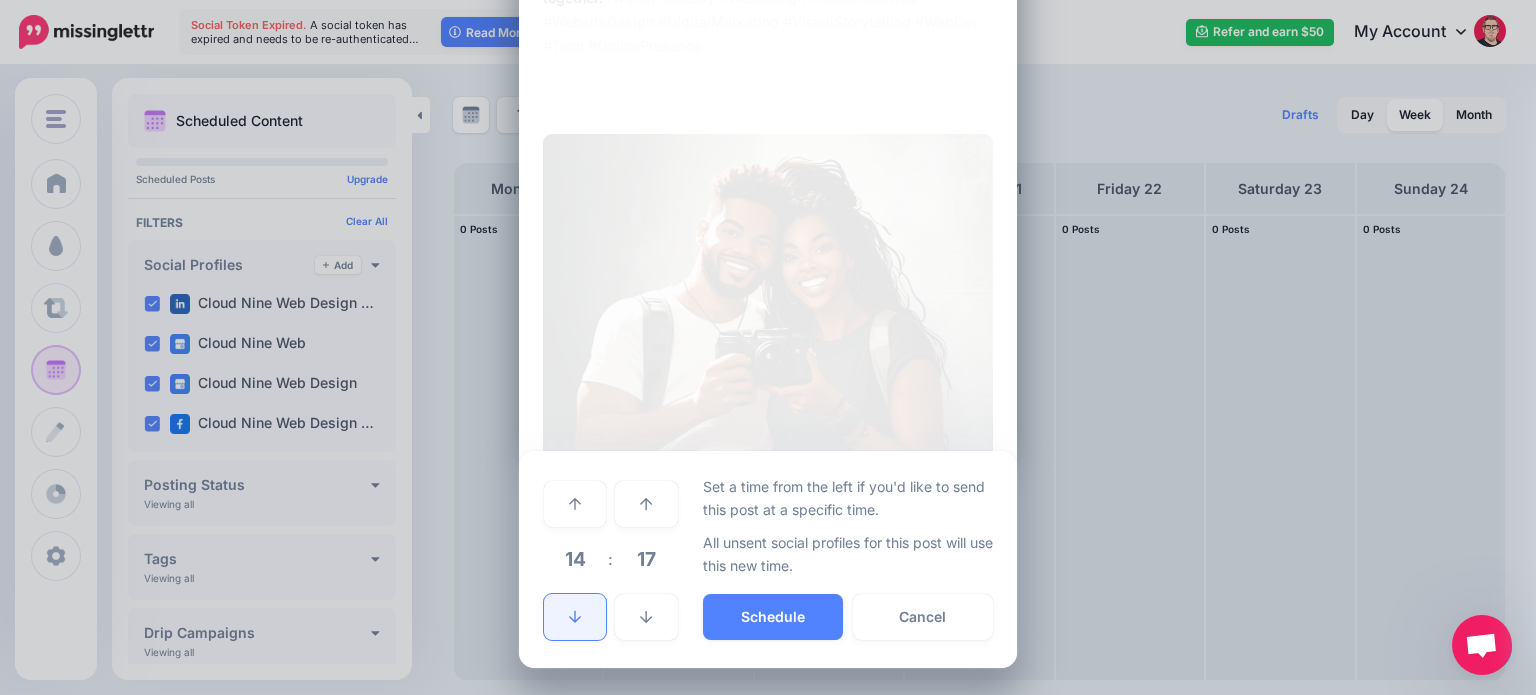 click at bounding box center [575, 617] 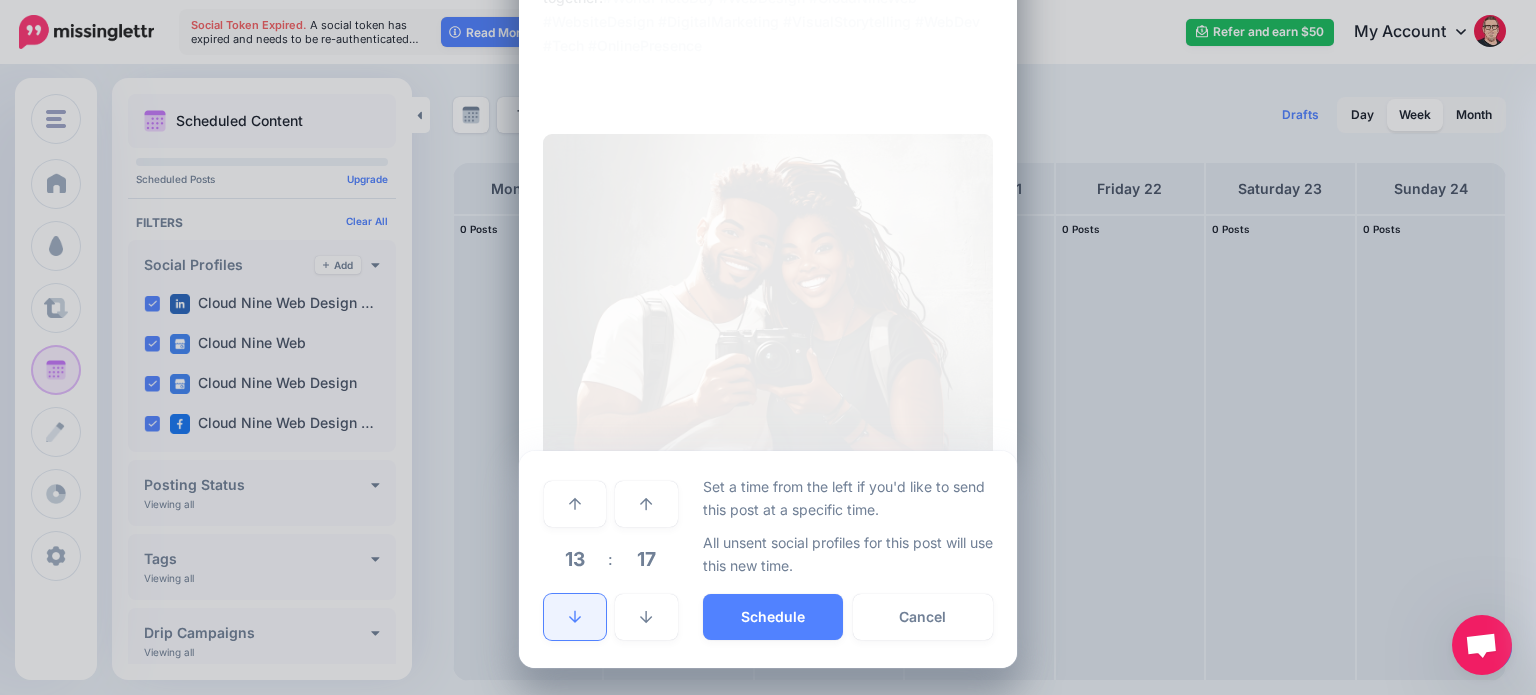 click at bounding box center (575, 617) 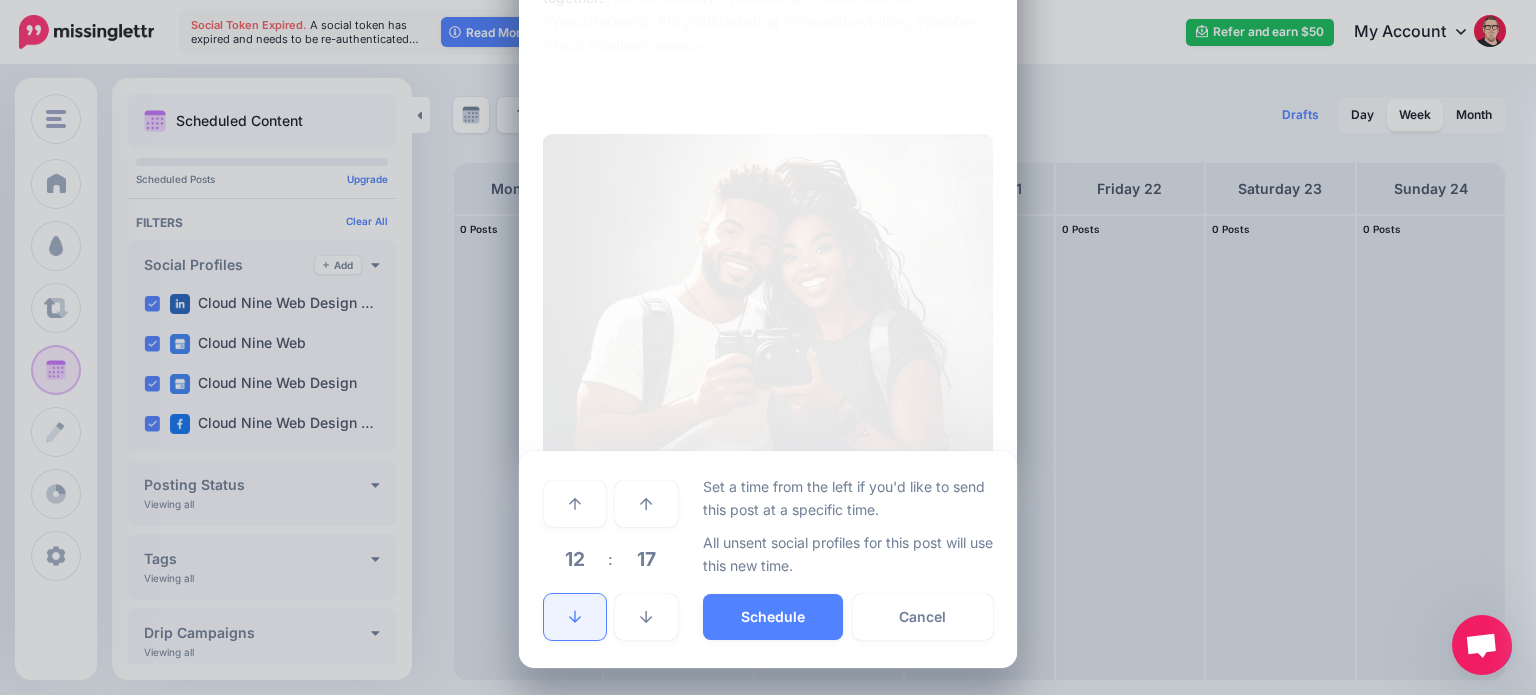 click at bounding box center (575, 617) 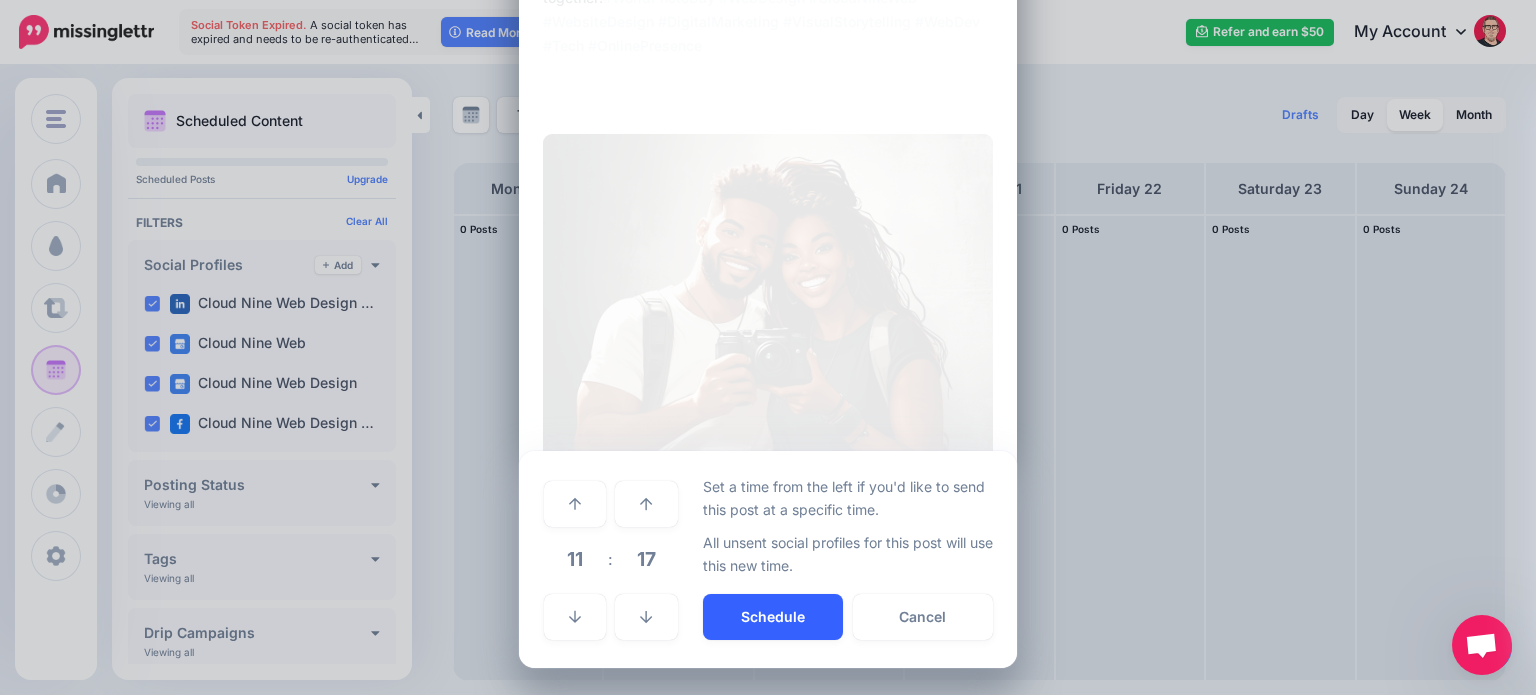 click on "Schedule" at bounding box center [773, 617] 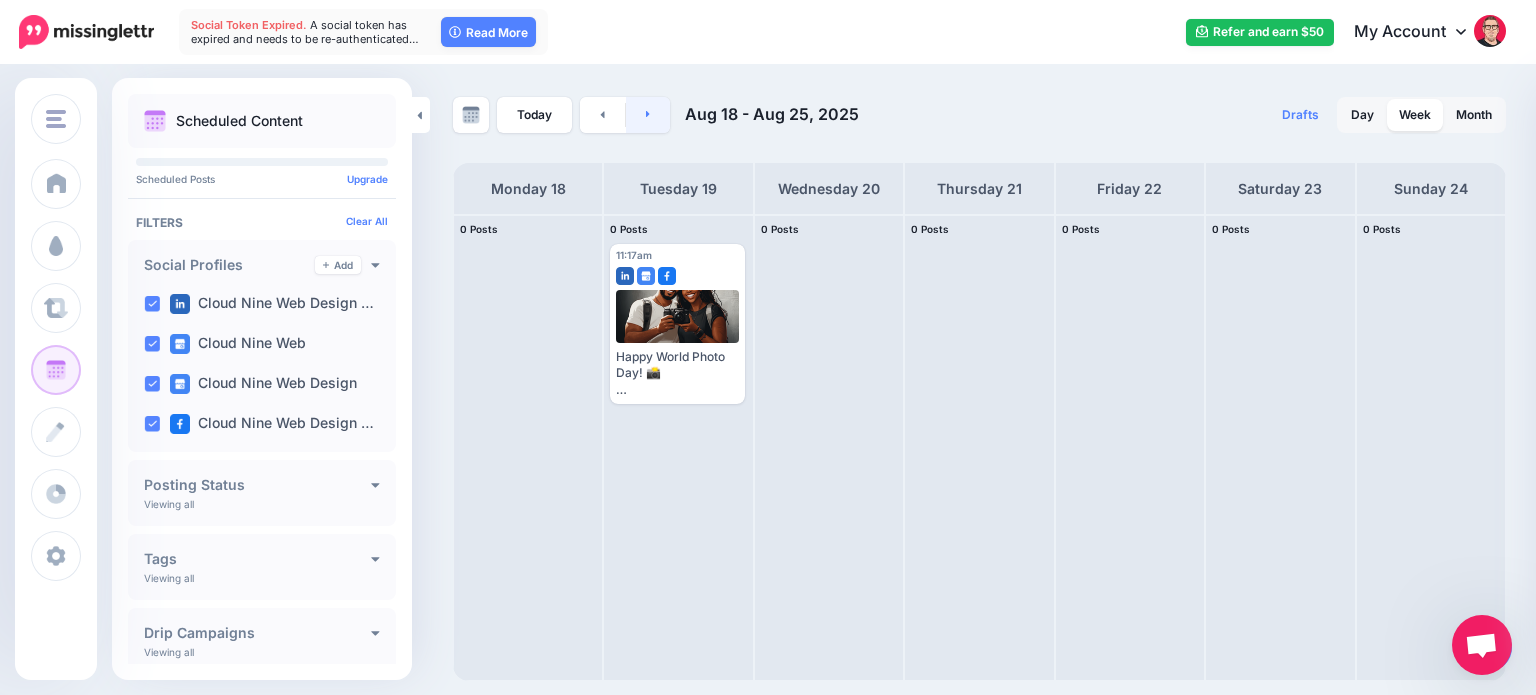 click at bounding box center (648, 115) 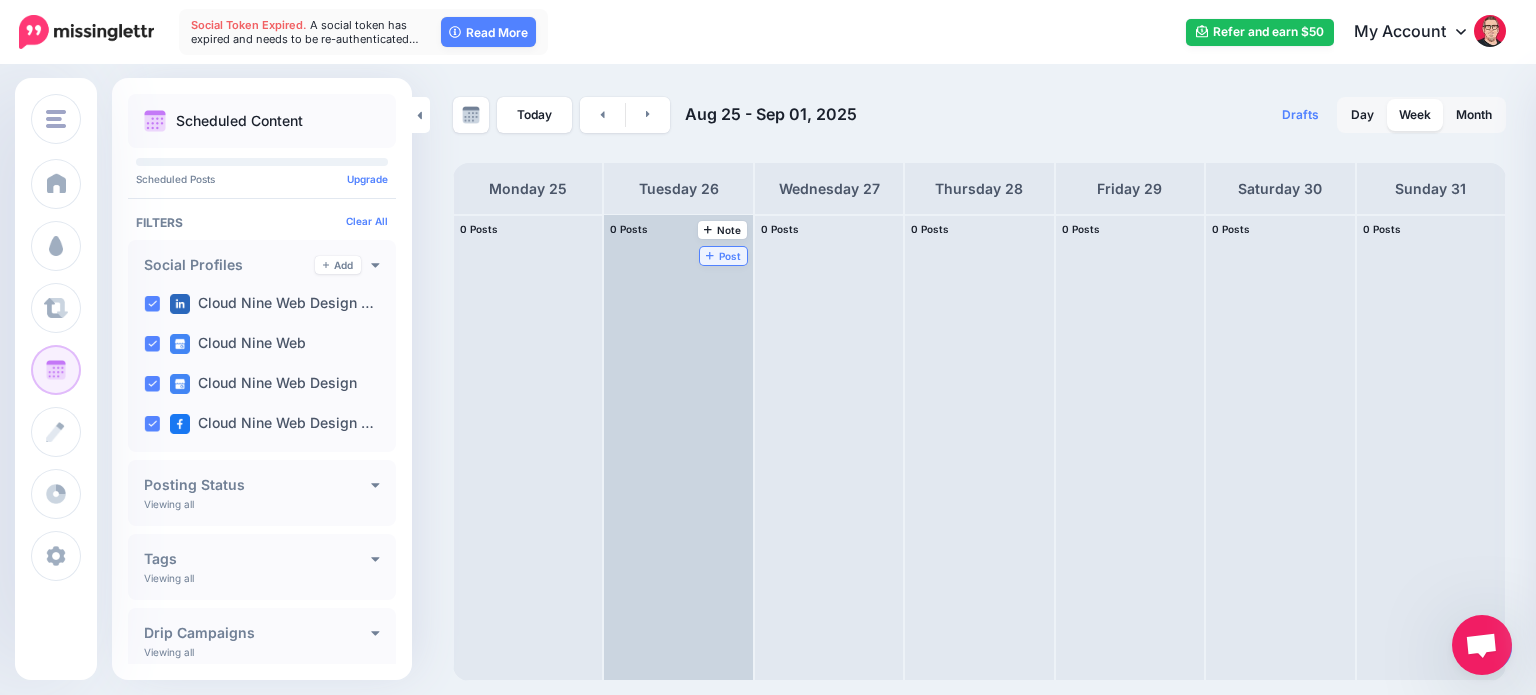 click on "Post" at bounding box center (723, 256) 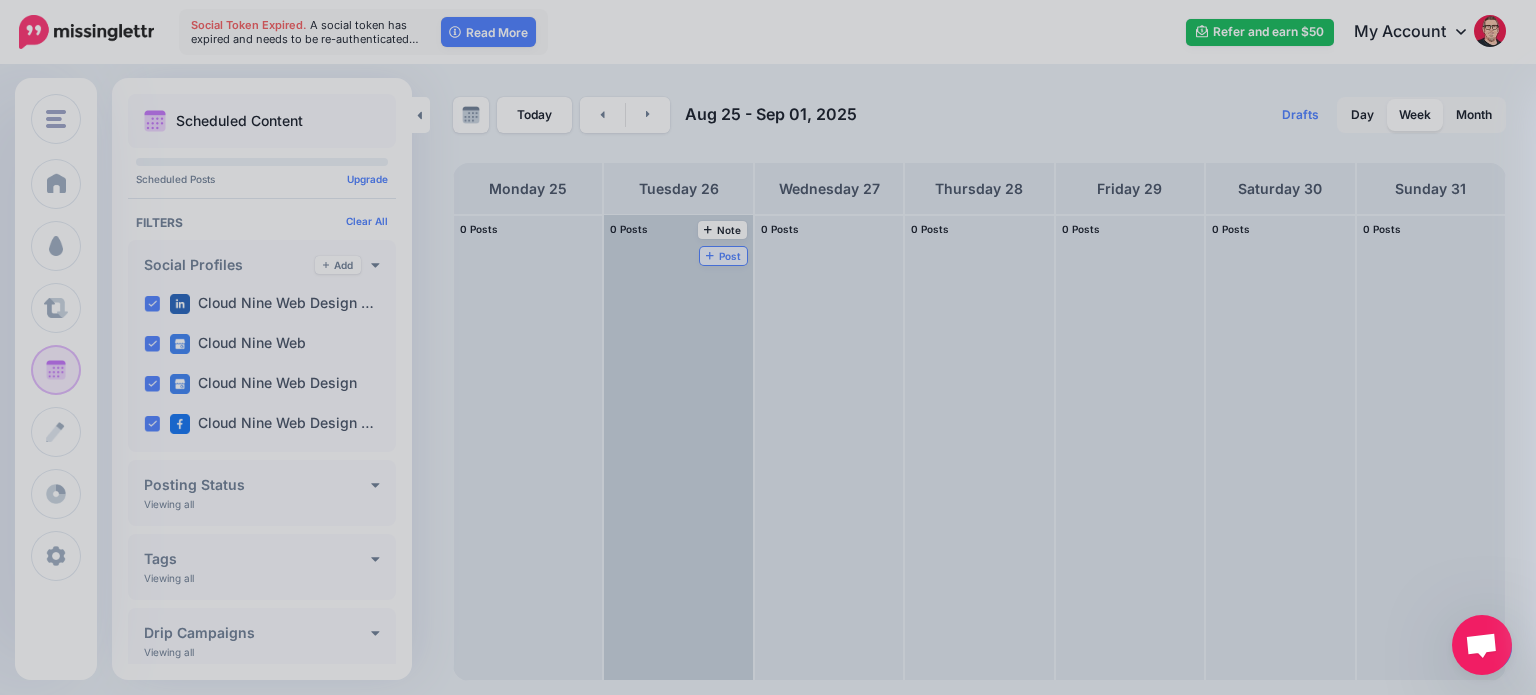 scroll, scrollTop: 0, scrollLeft: 0, axis: both 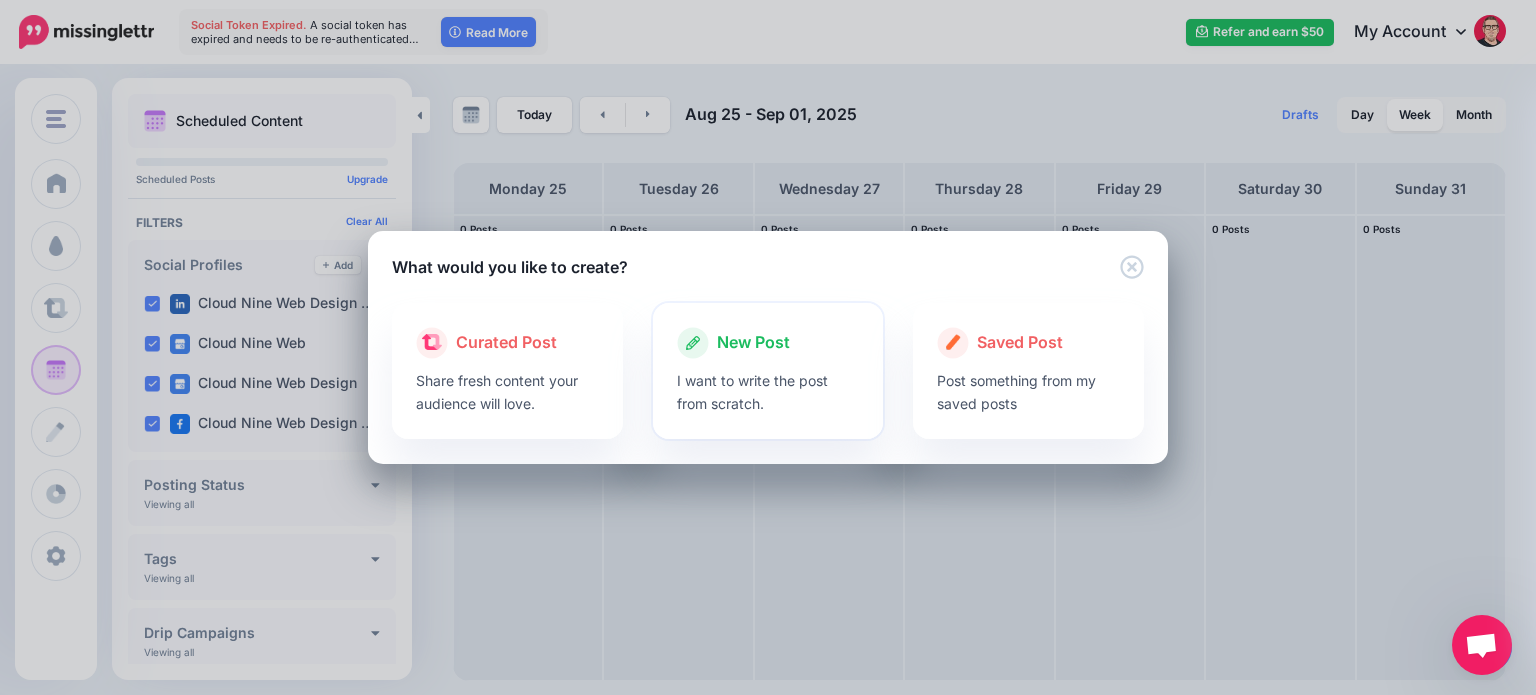 click on "I want to write the post from scratch." at bounding box center [768, 392] 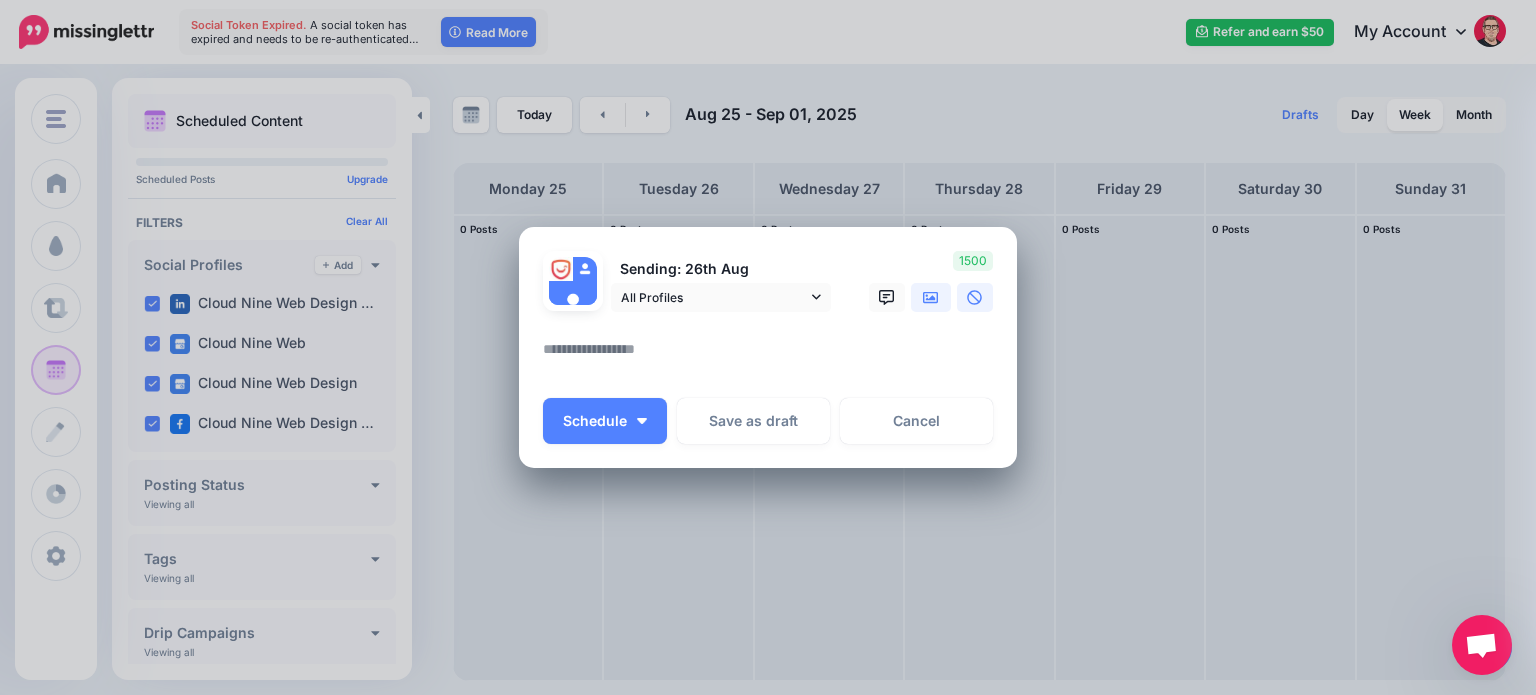 click 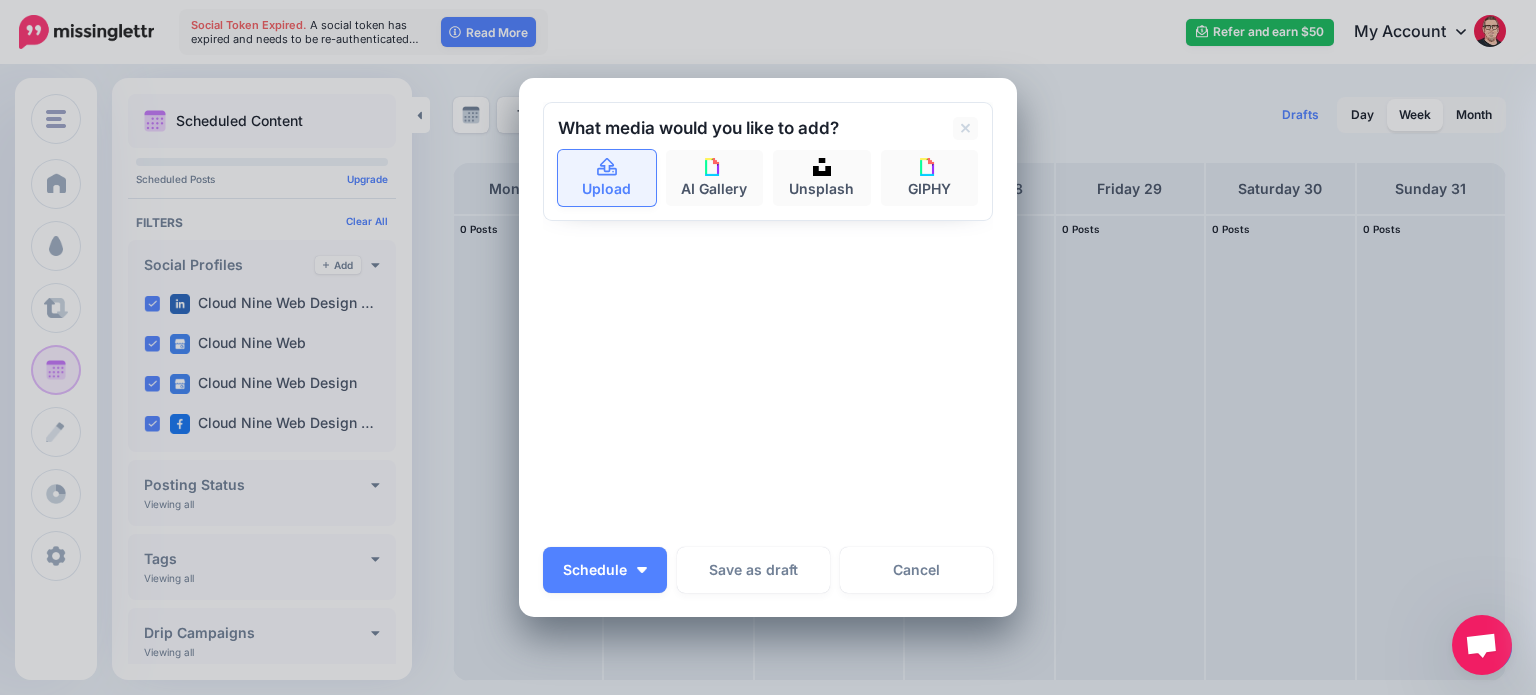 click on "Upload" at bounding box center (607, 178) 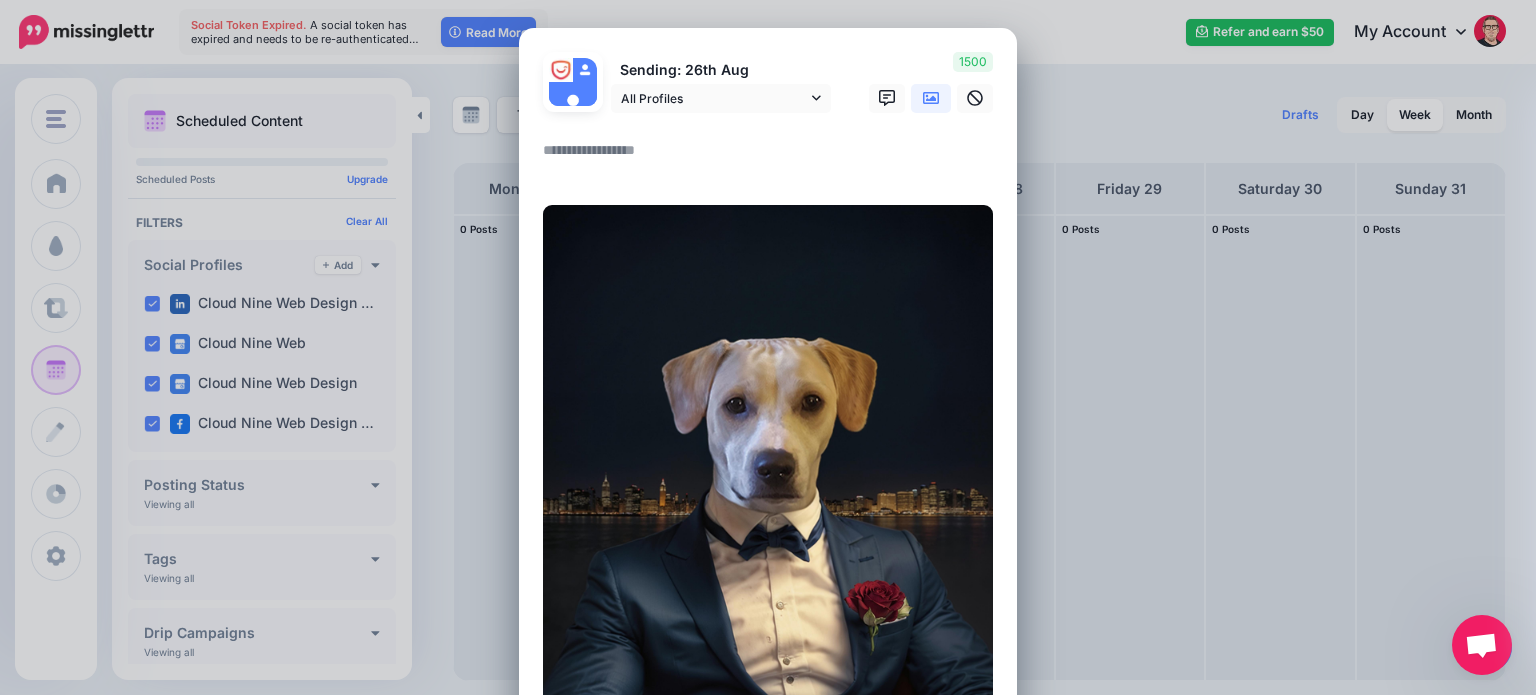 click at bounding box center (773, 157) 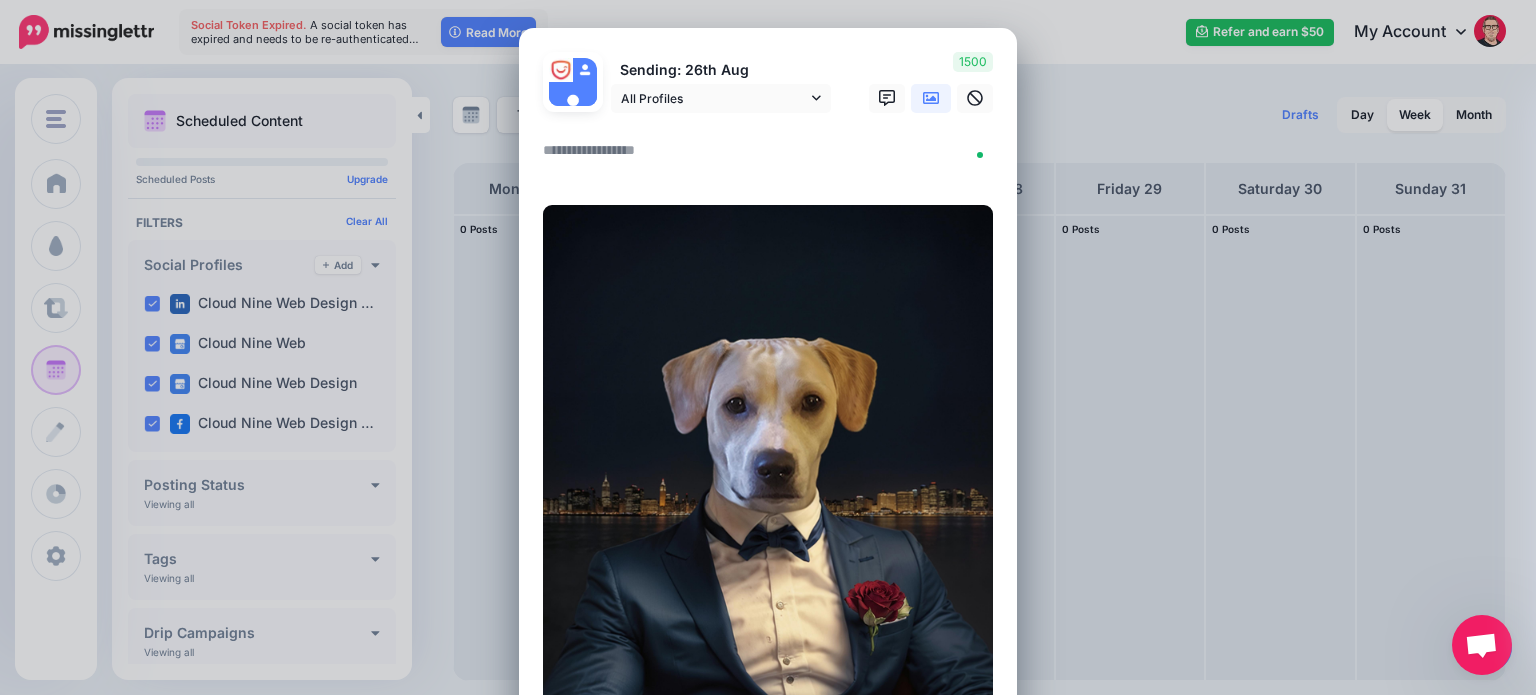 paste on "**********" 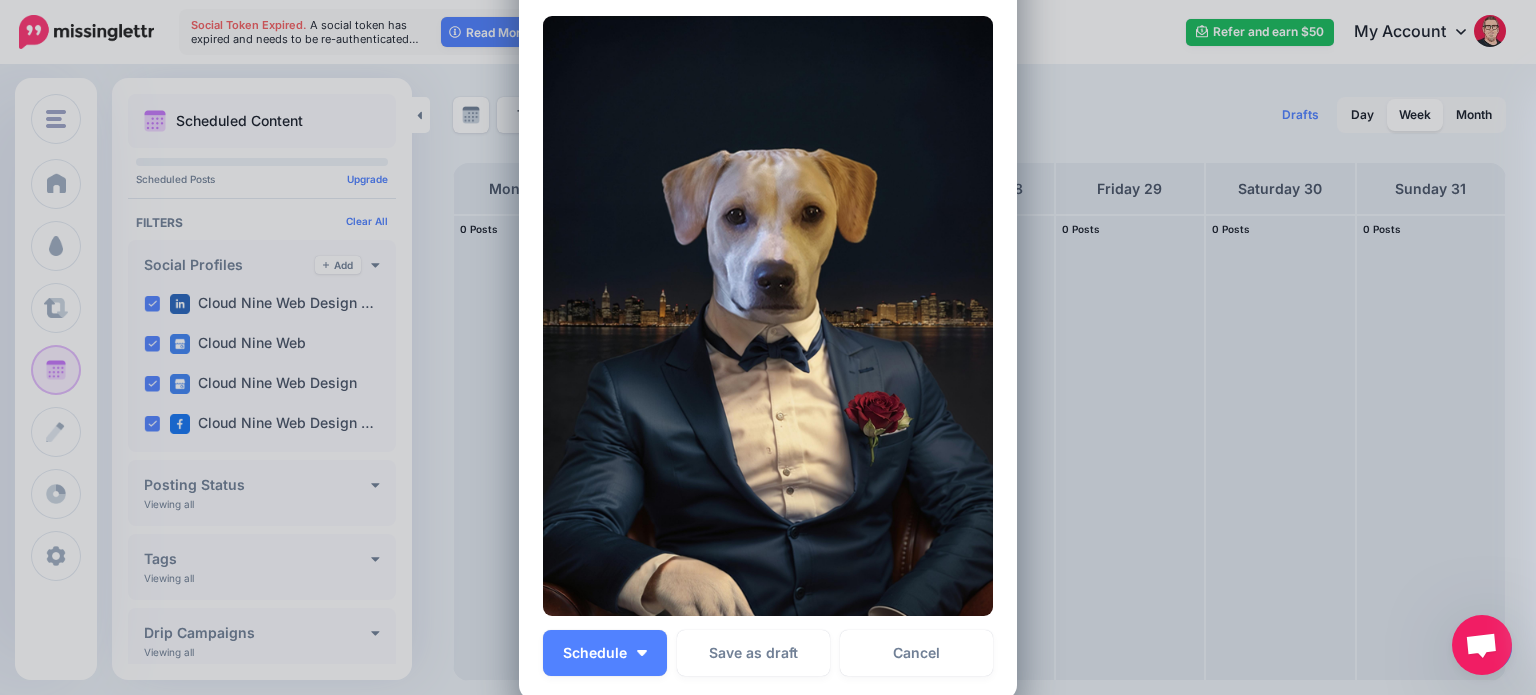scroll, scrollTop: 800, scrollLeft: 0, axis: vertical 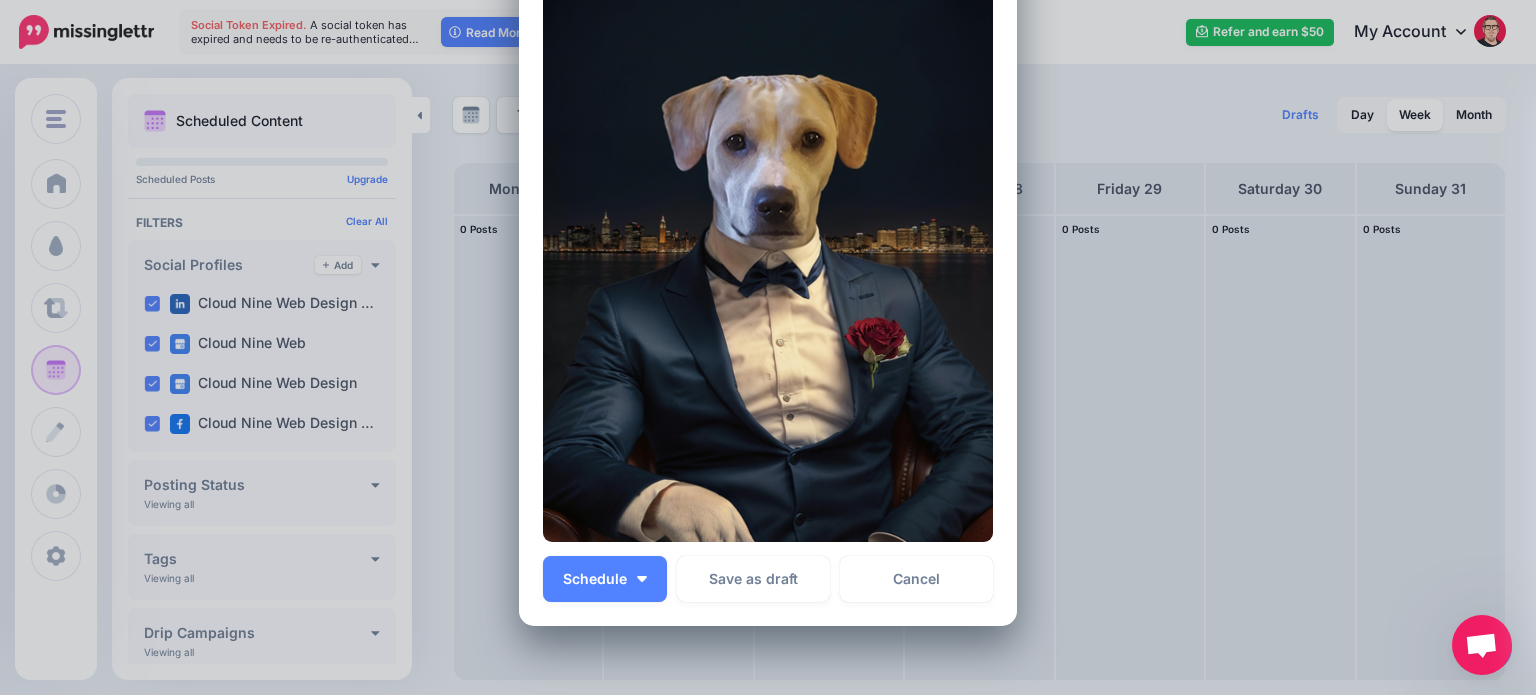 type on "**********" 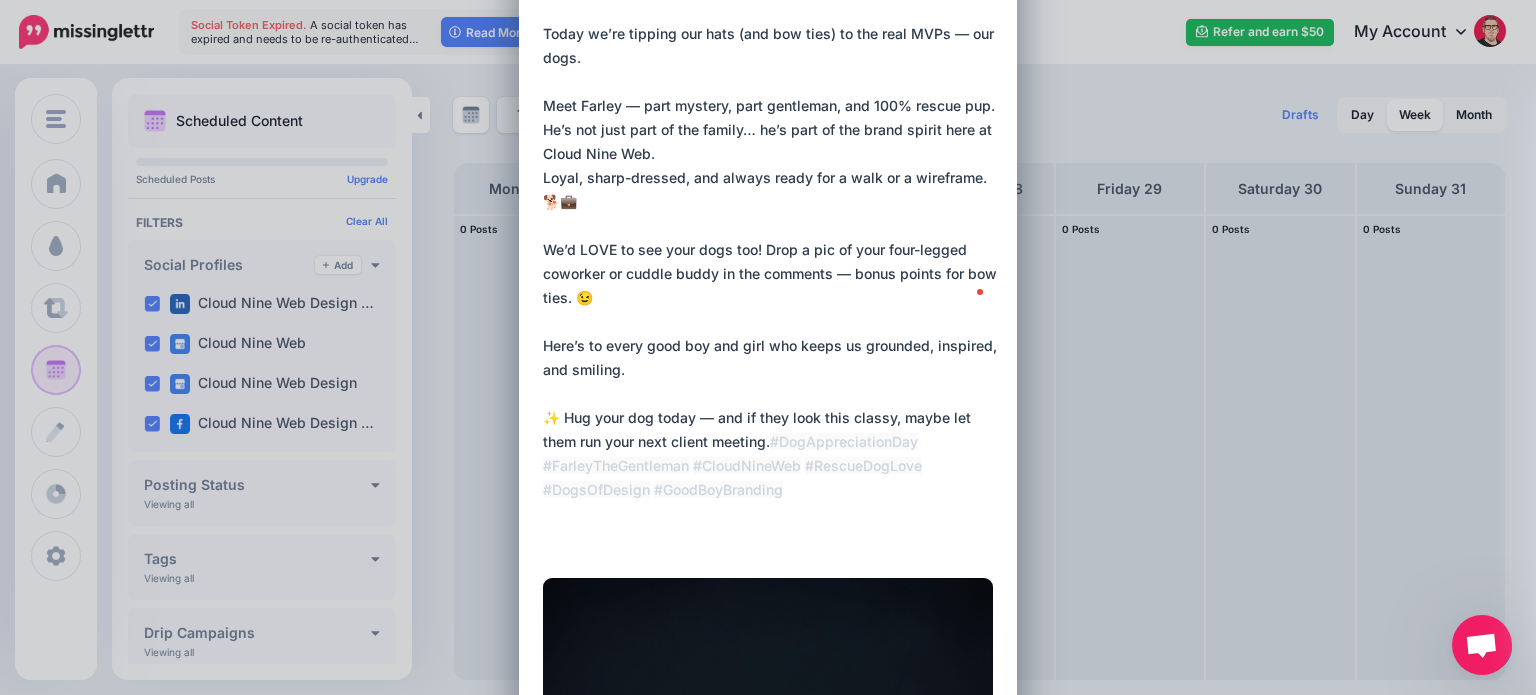 scroll, scrollTop: 400, scrollLeft: 0, axis: vertical 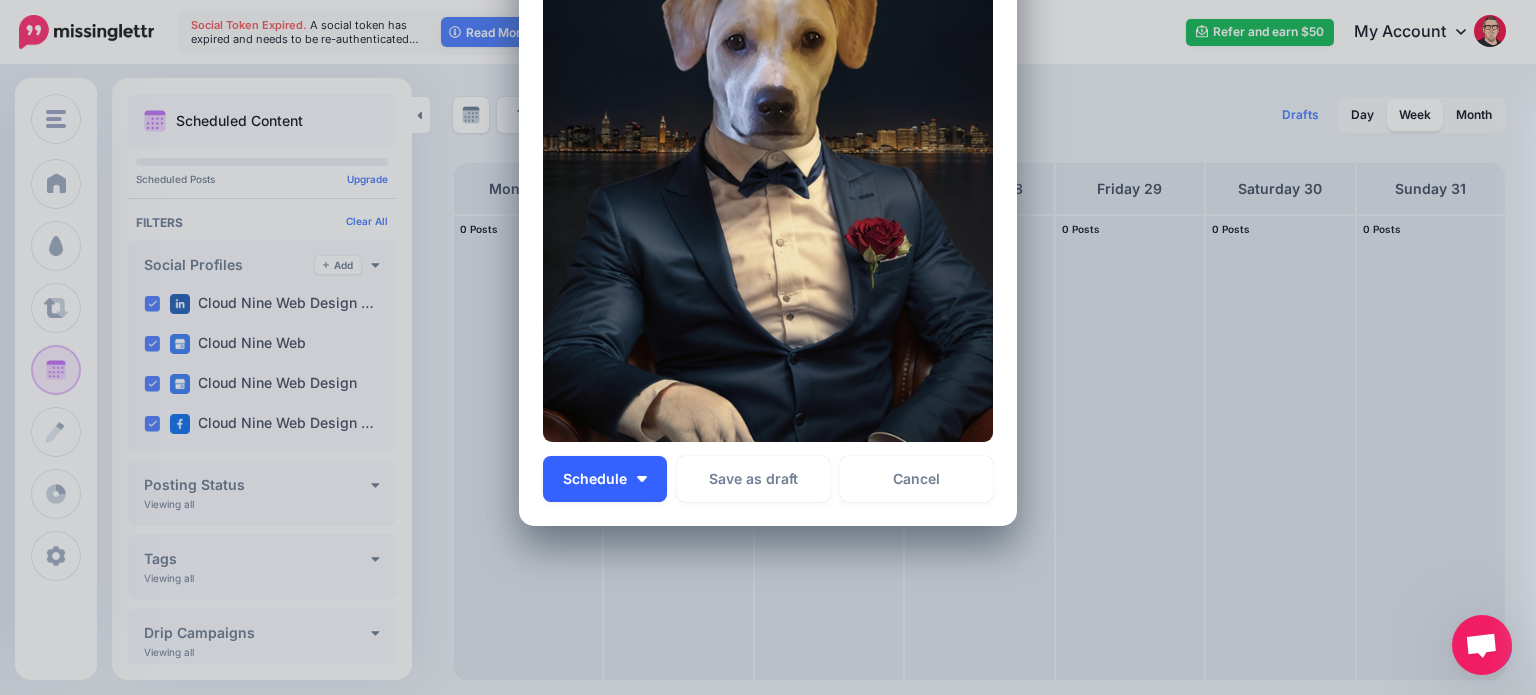 click on "Schedule" at bounding box center (605, 479) 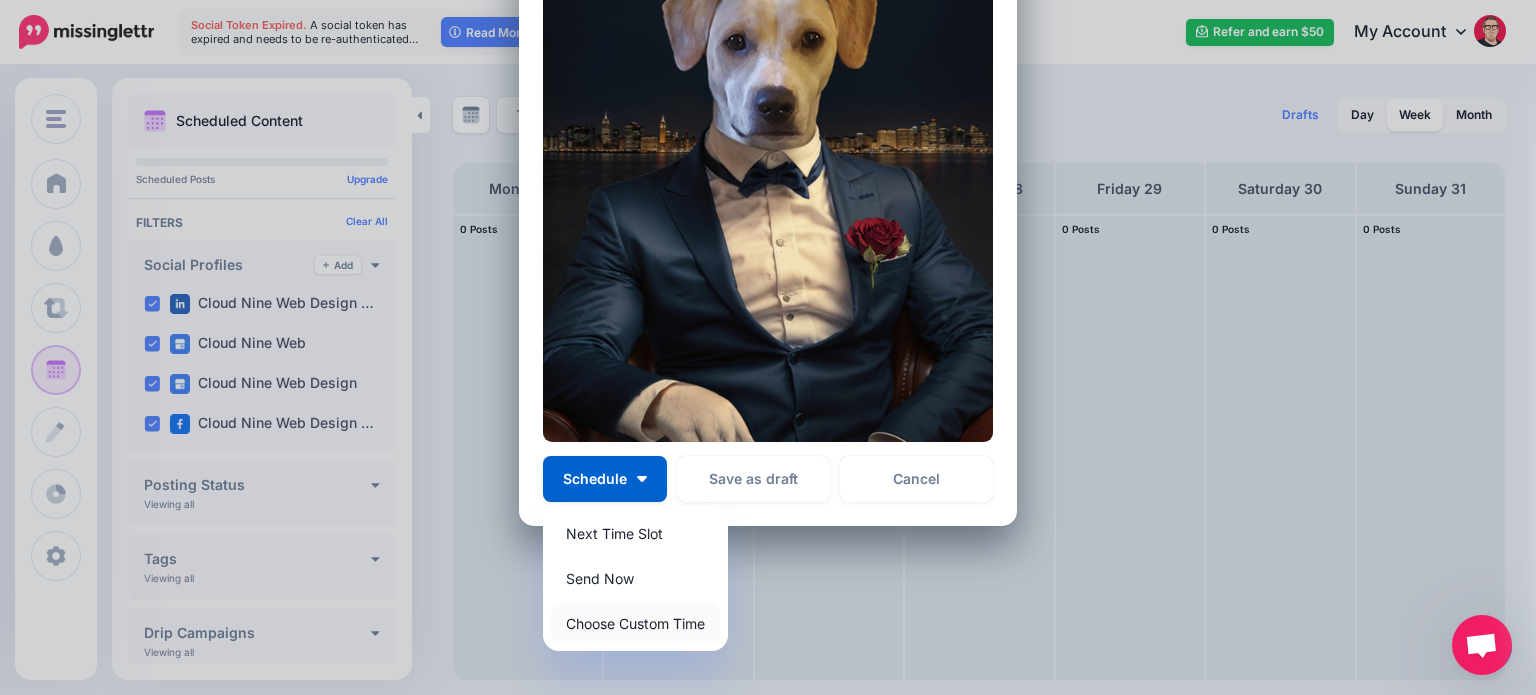click on "Choose Custom Time" at bounding box center (635, 623) 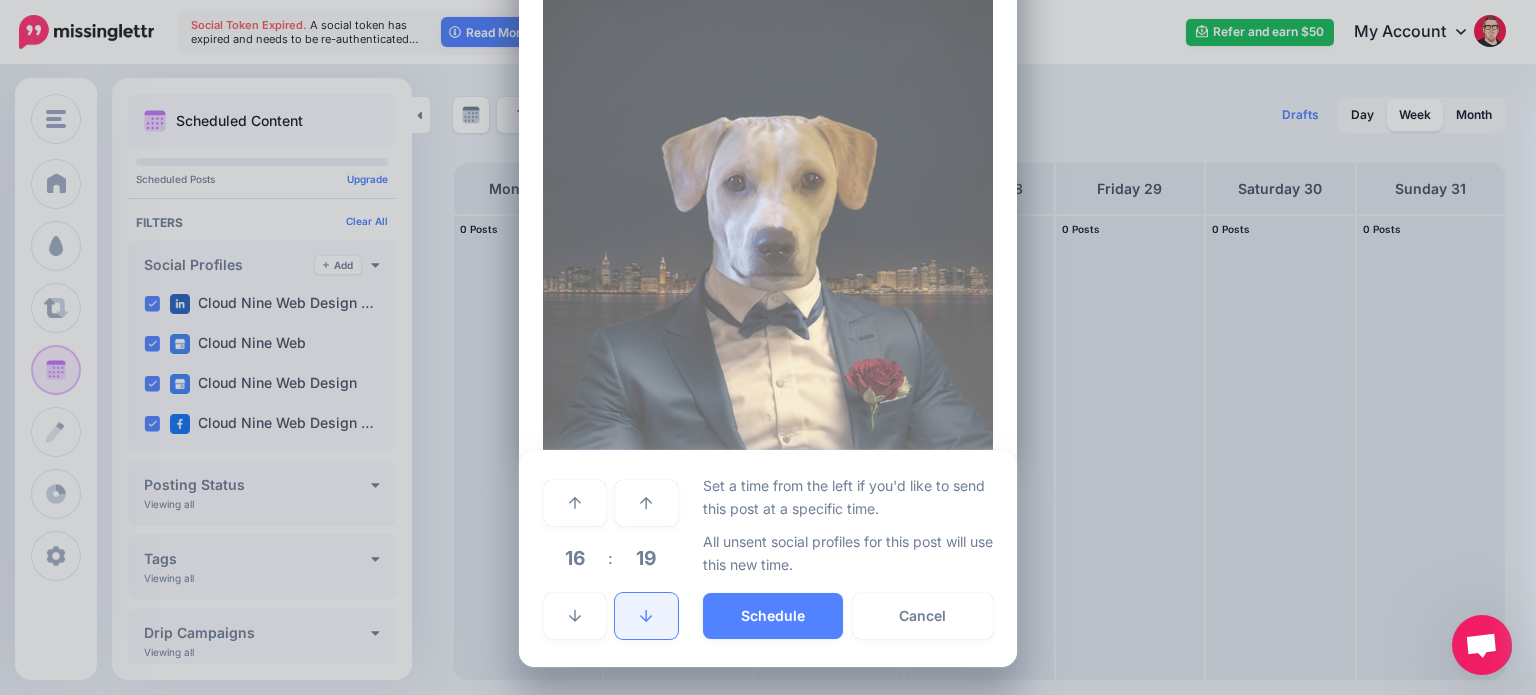 scroll, scrollTop: 758, scrollLeft: 0, axis: vertical 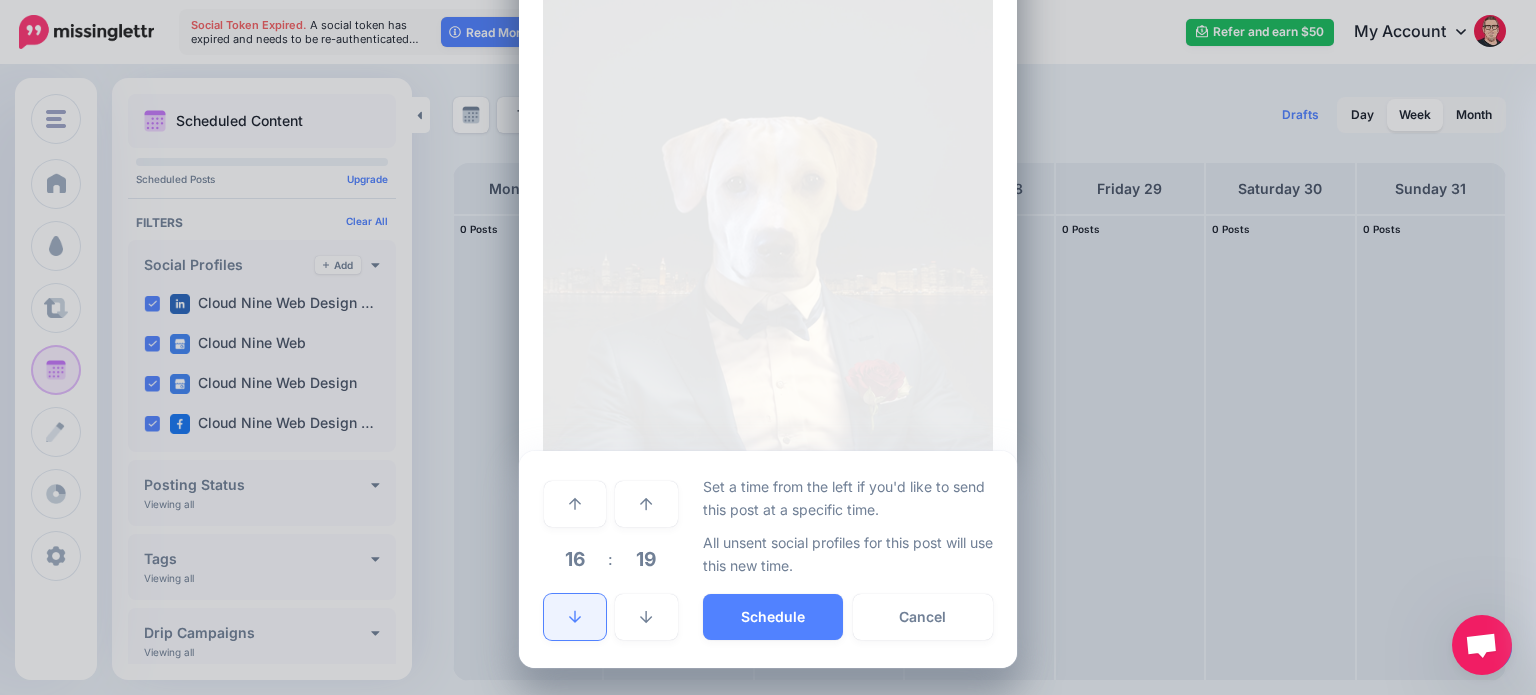 click at bounding box center [575, 617] 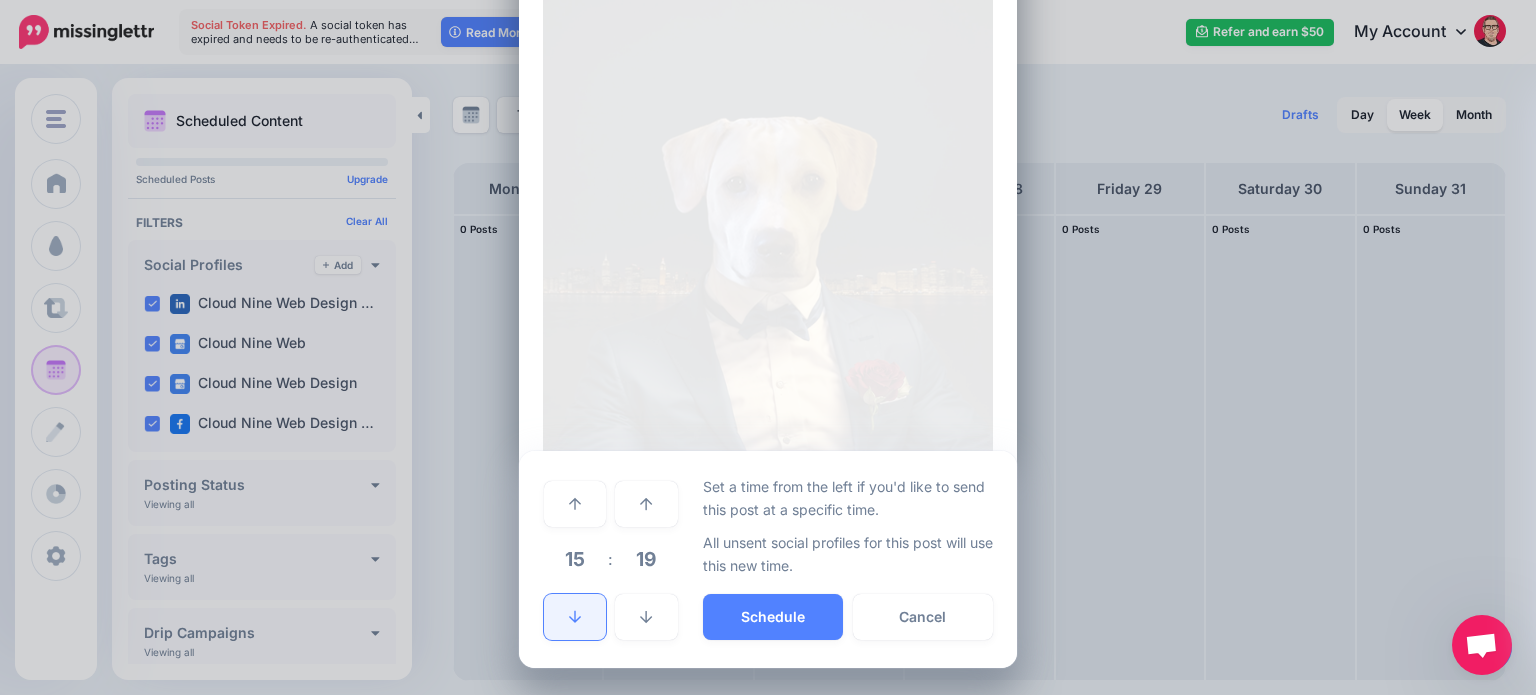 click at bounding box center (575, 617) 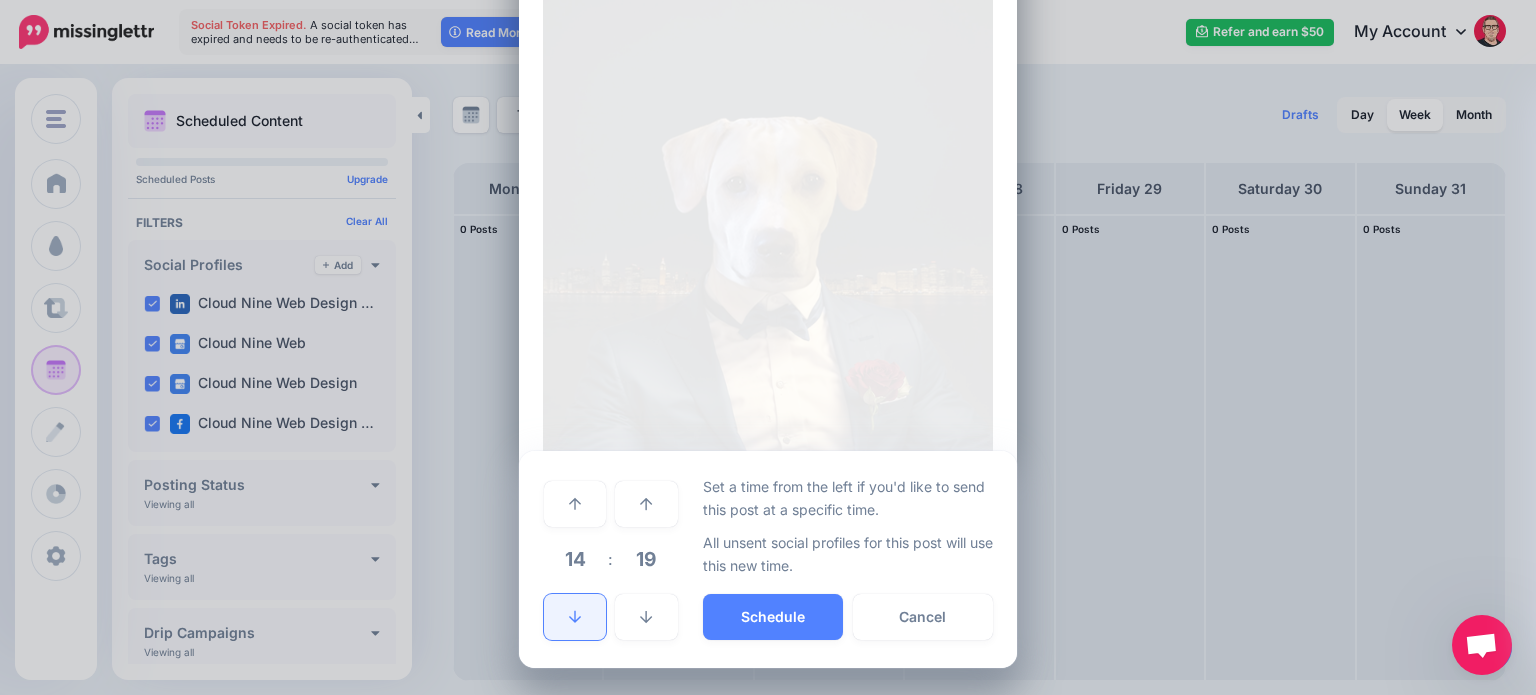 click at bounding box center [575, 617] 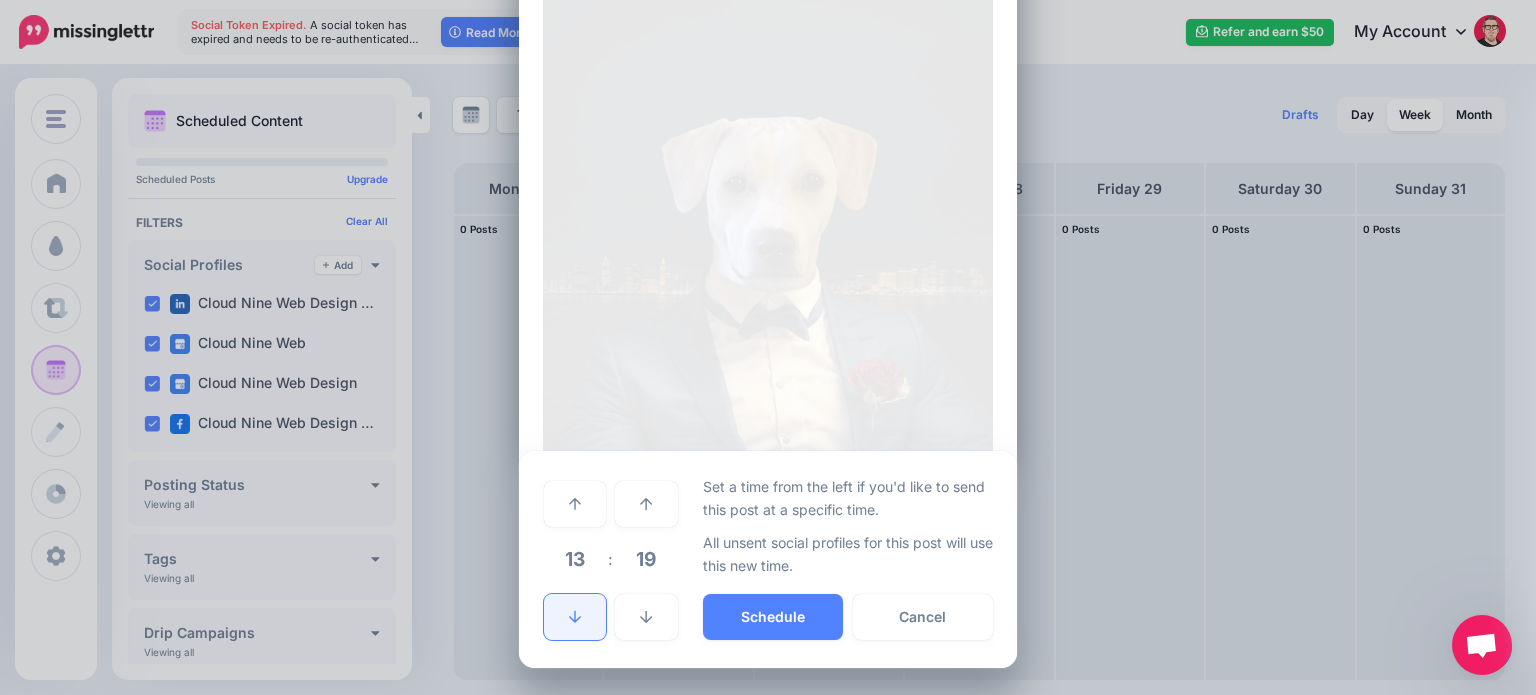 click at bounding box center [575, 617] 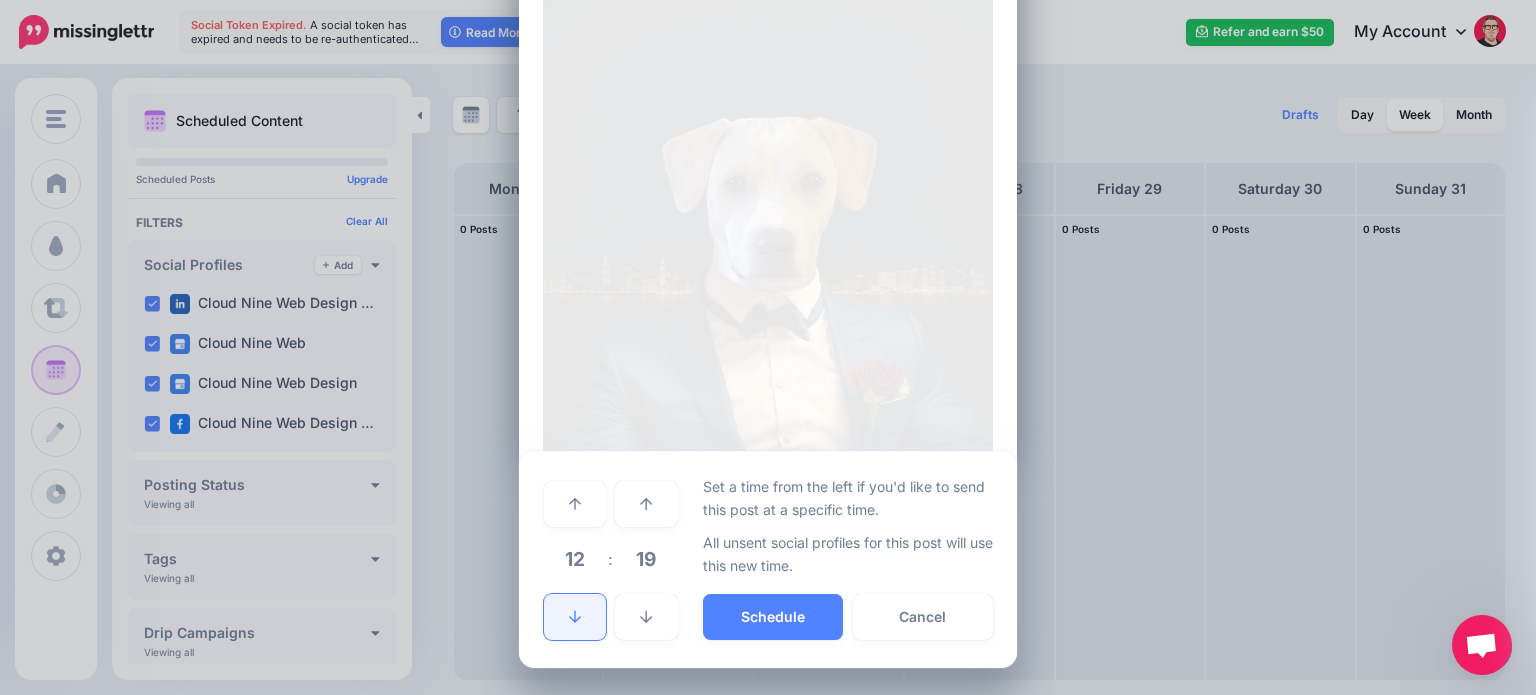 click at bounding box center [575, 617] 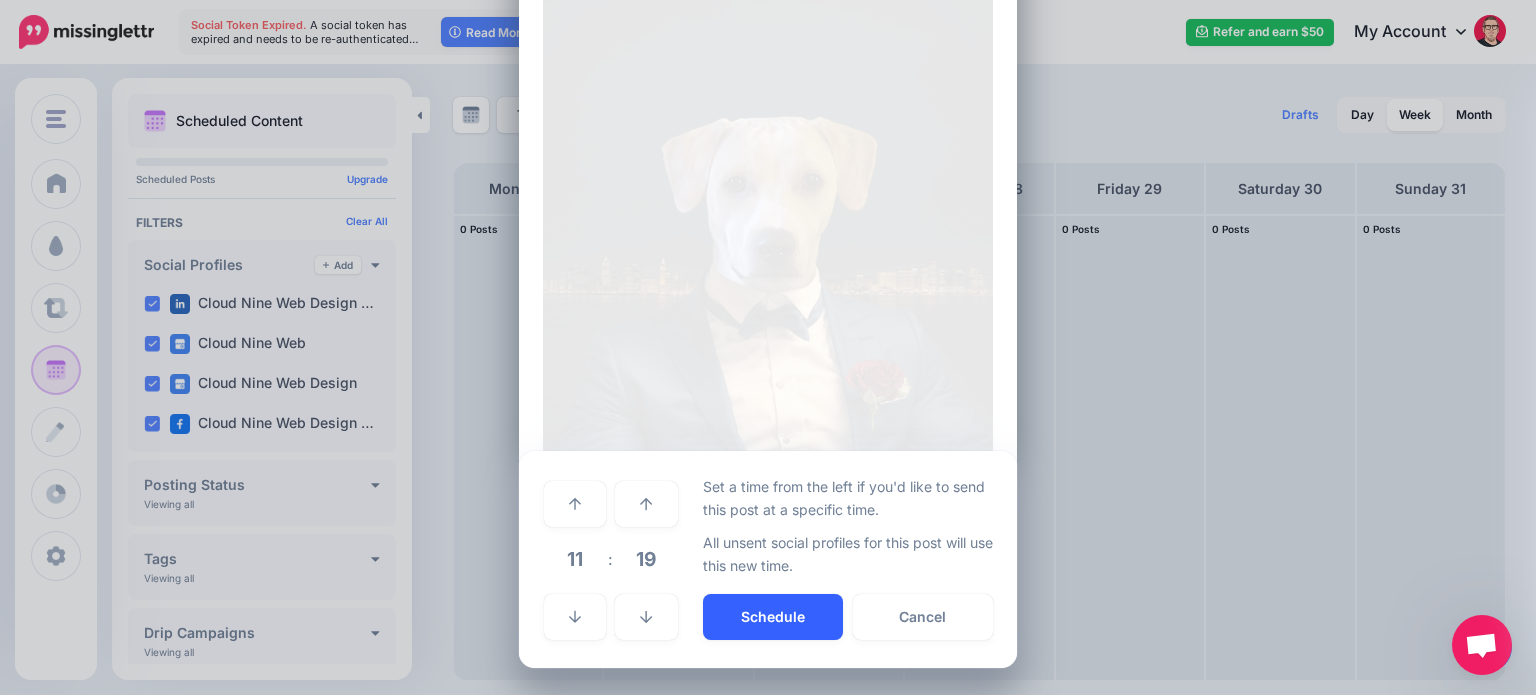 click on "Schedule" at bounding box center [773, 617] 